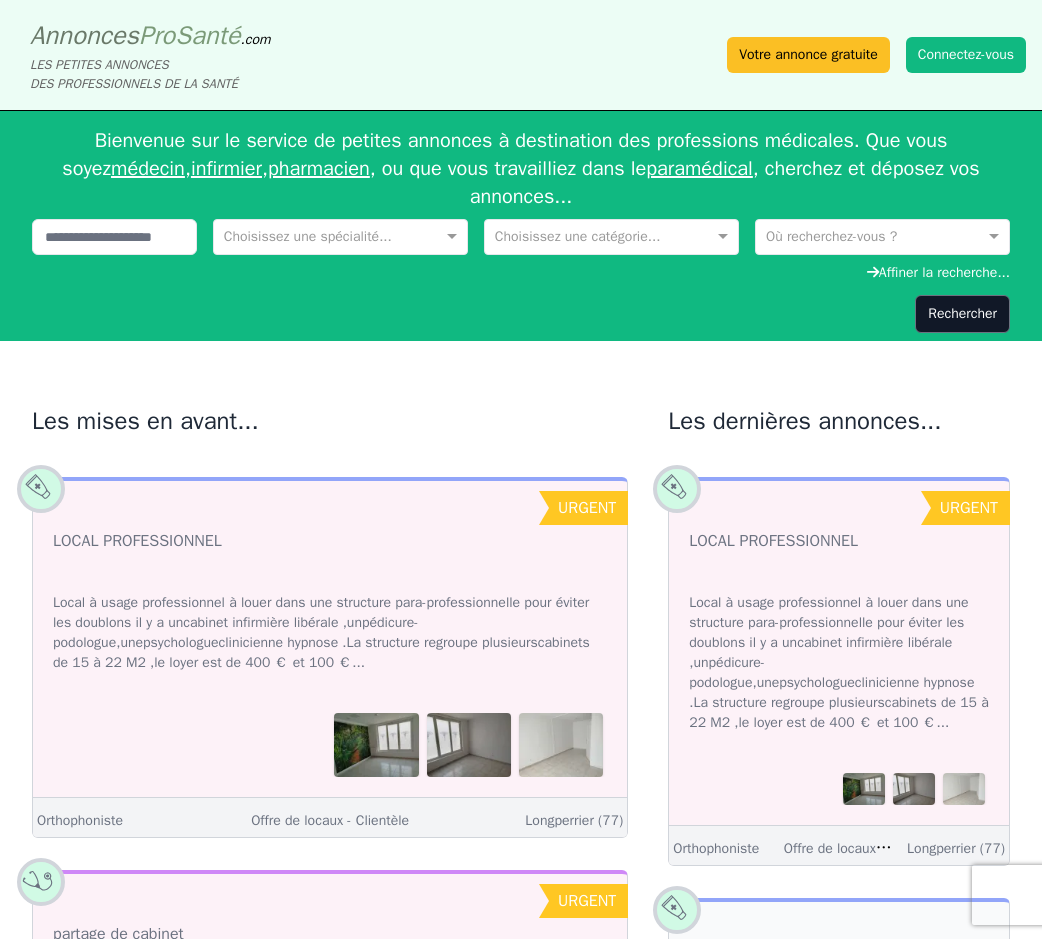 scroll, scrollTop: 0, scrollLeft: 0, axis: both 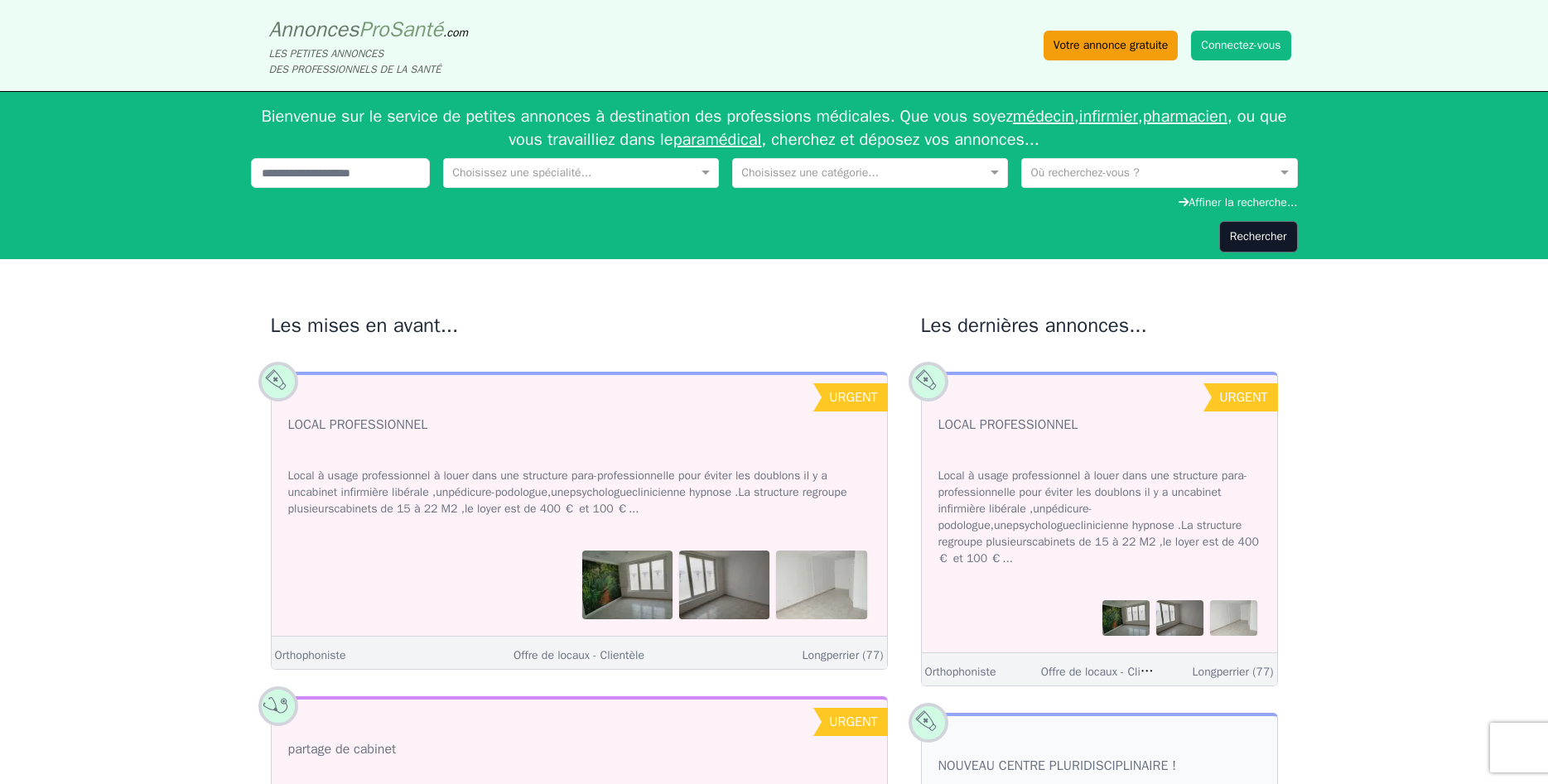 click on "Votre annonce gratuite" at bounding box center (1111, 46) 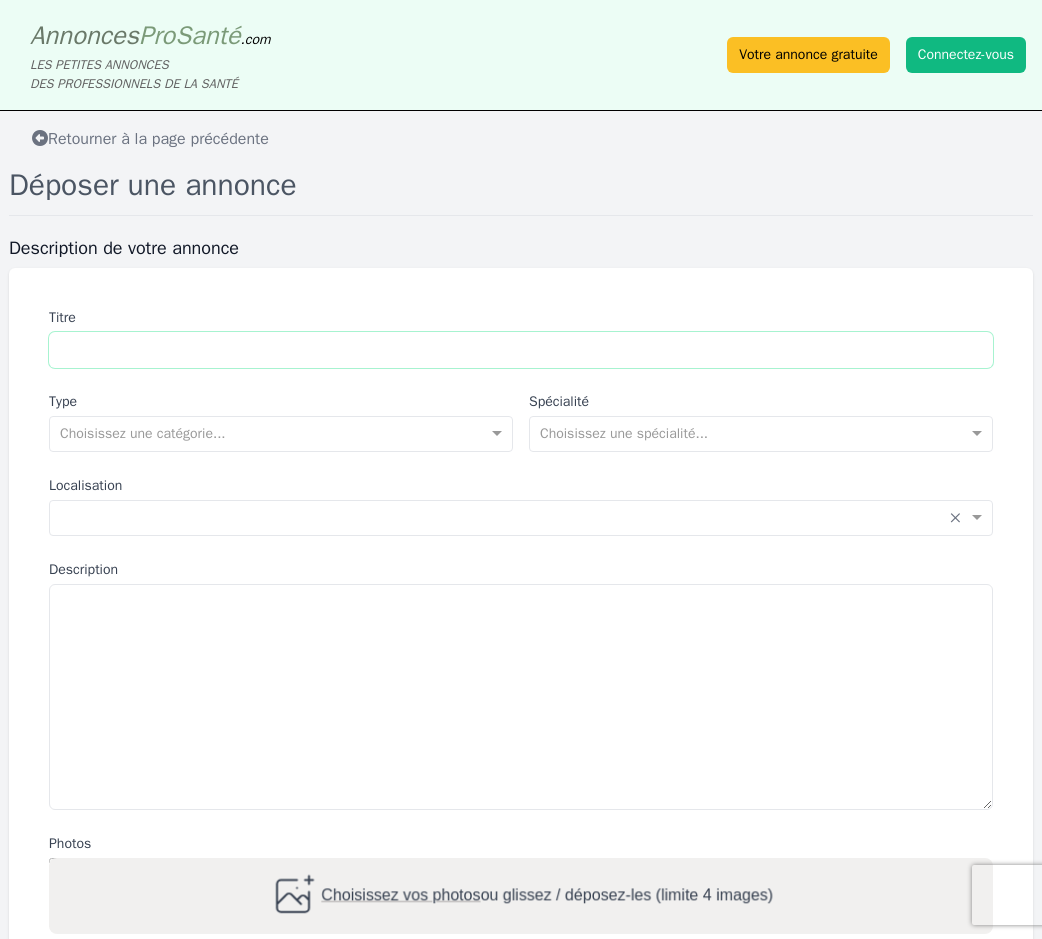 click on "Titre" at bounding box center (521, 350) 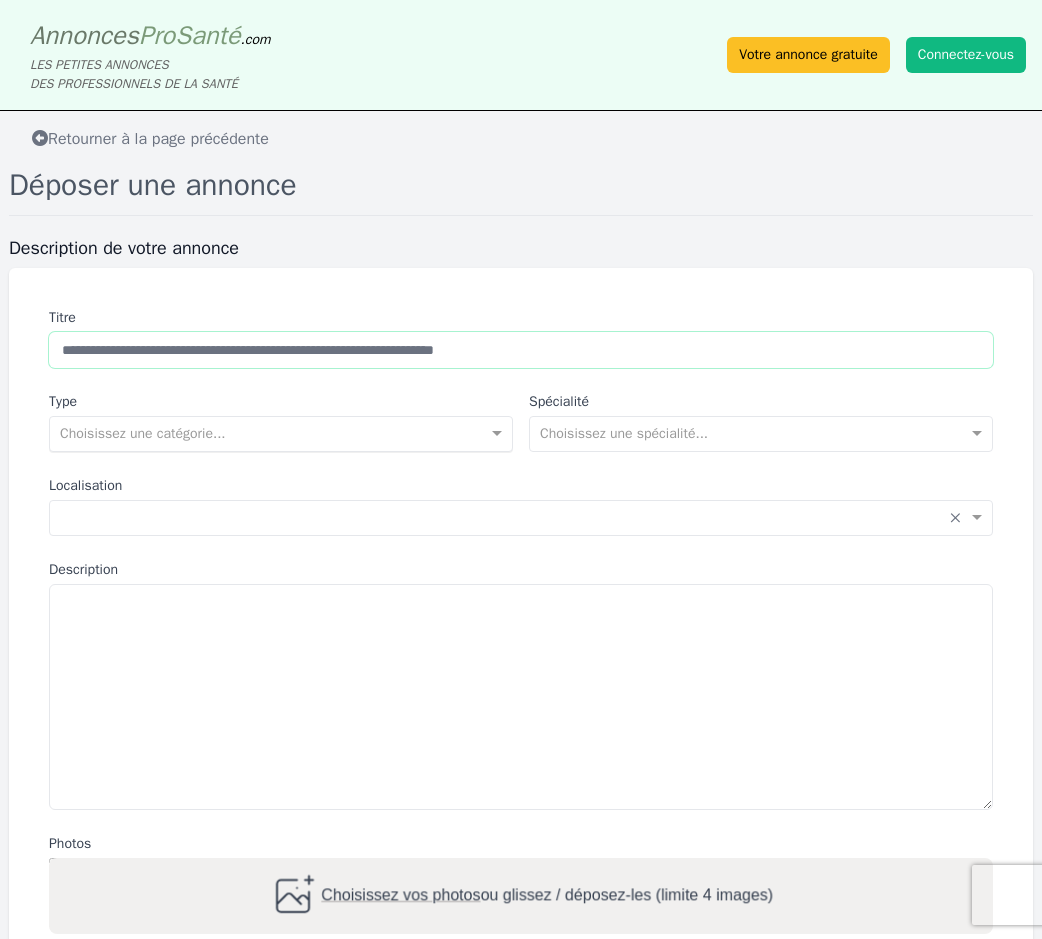 type on "**********" 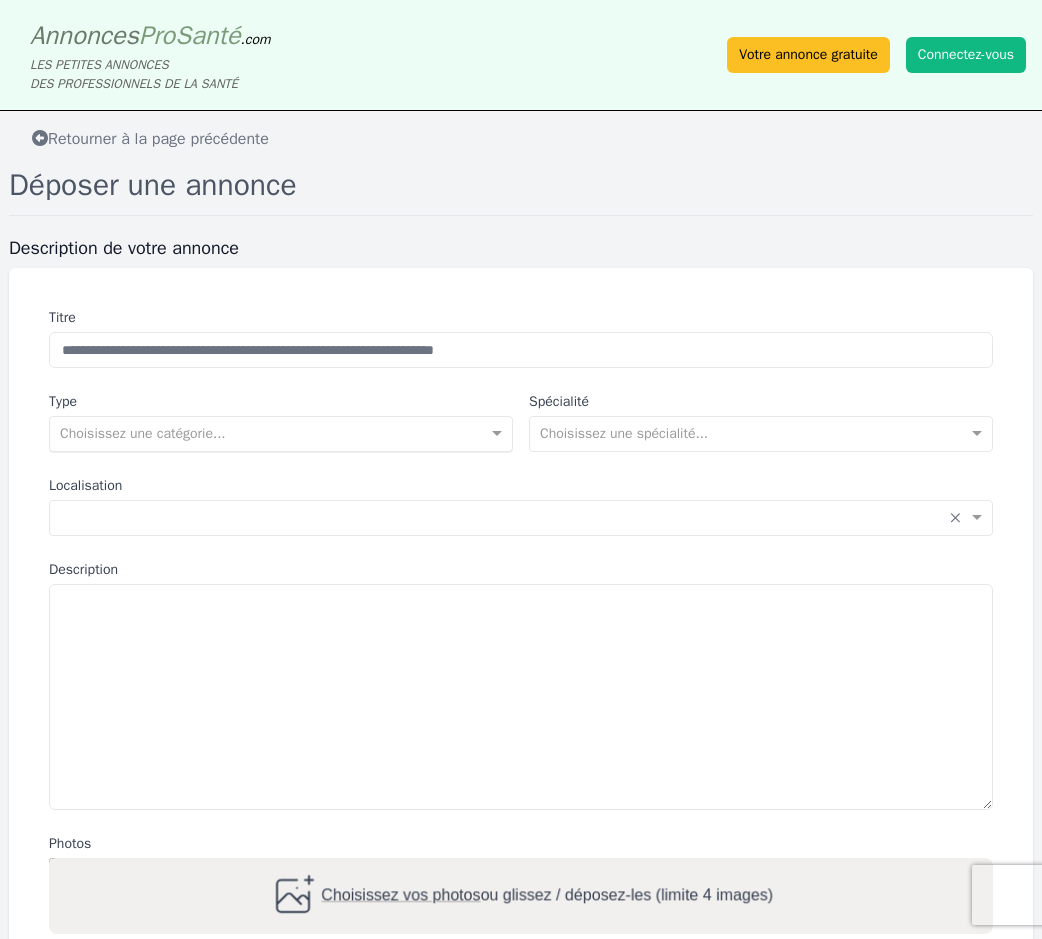 click at bounding box center (261, 432) 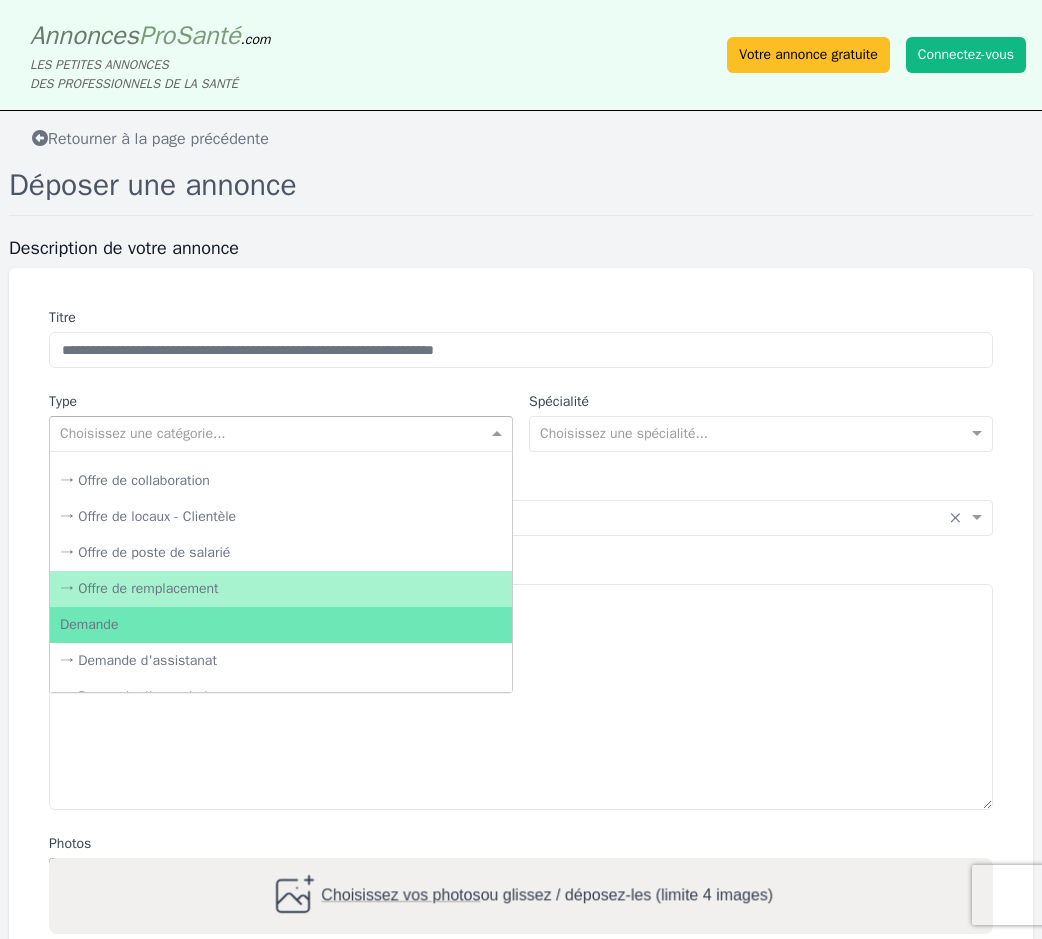 scroll, scrollTop: 96, scrollLeft: 0, axis: vertical 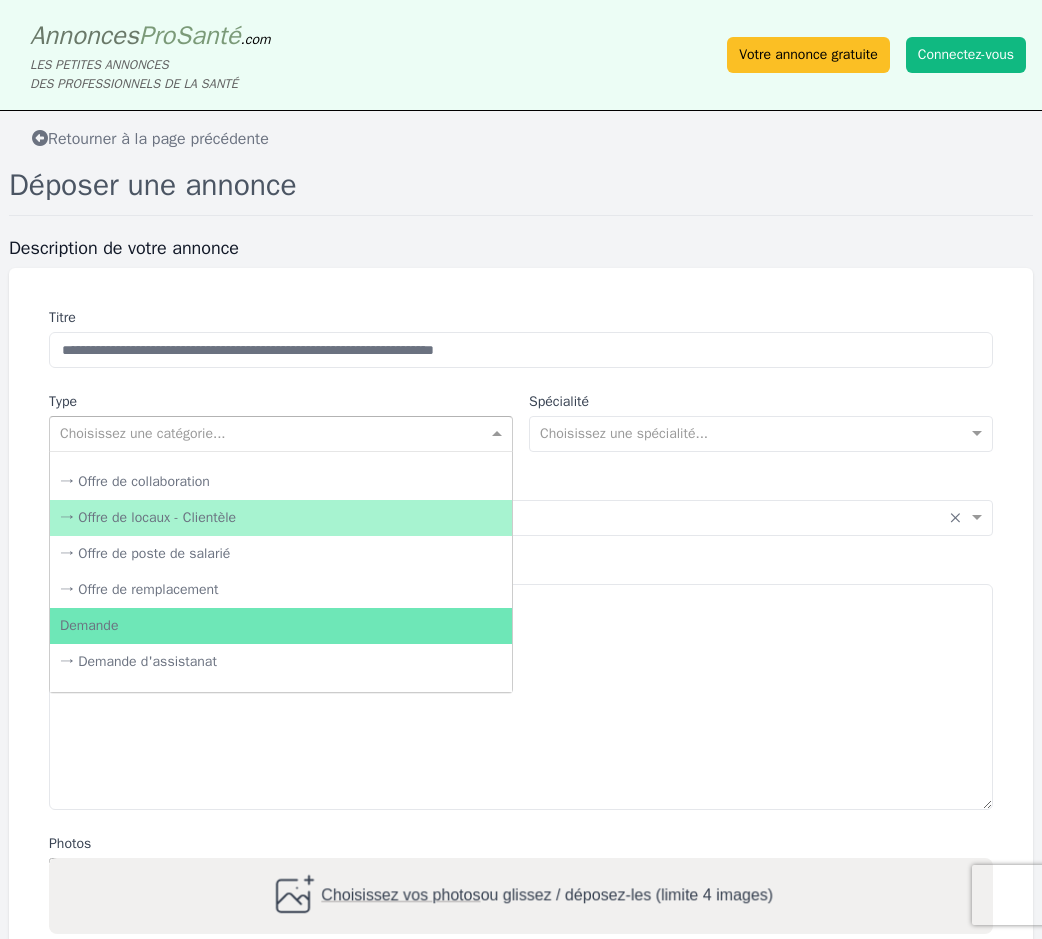 click on "→ Offre de locaux - Clientèle" at bounding box center (281, 518) 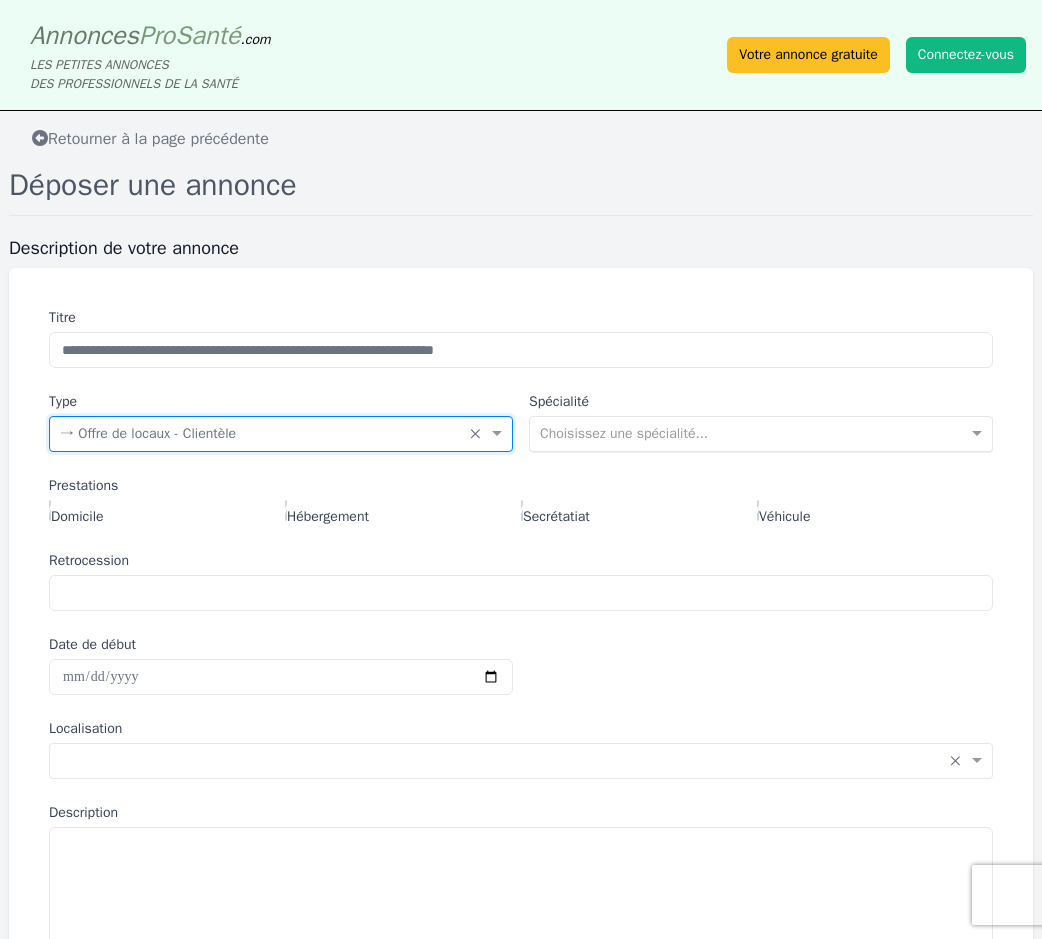 click at bounding box center (741, 432) 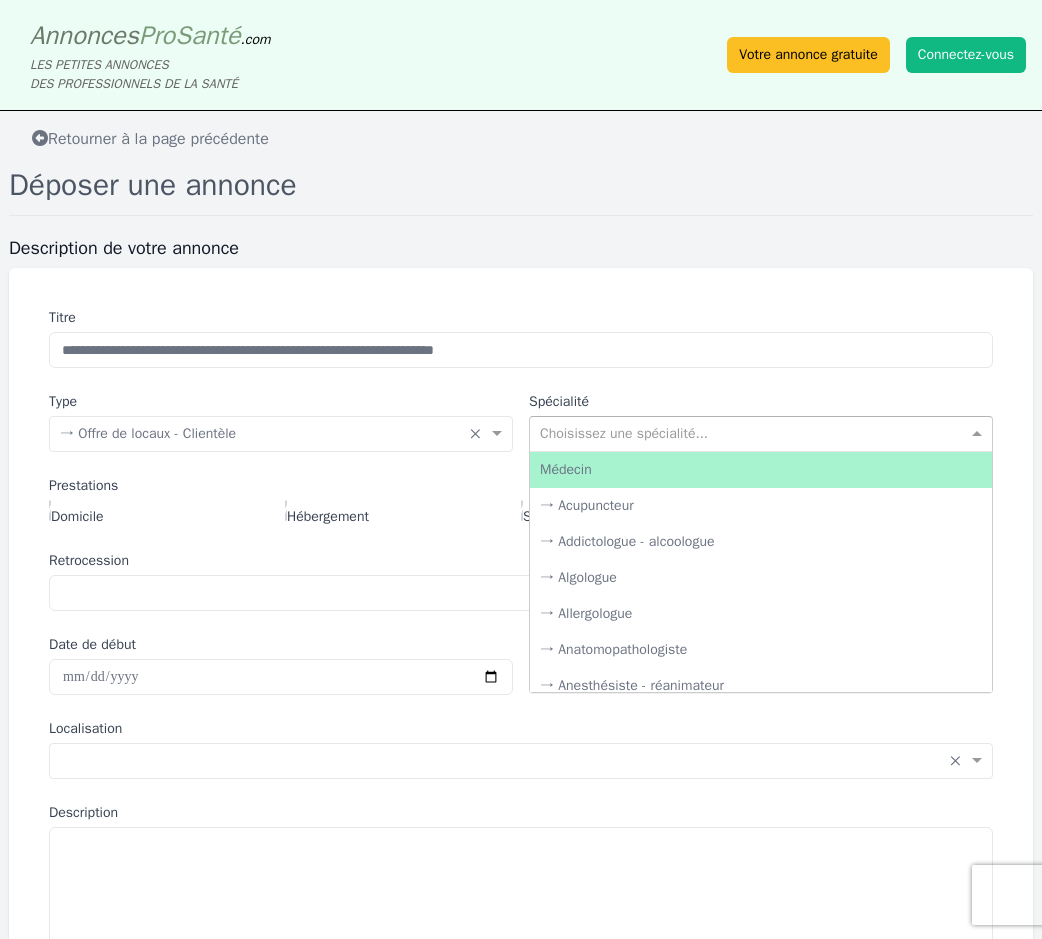 click at bounding box center (741, 432) 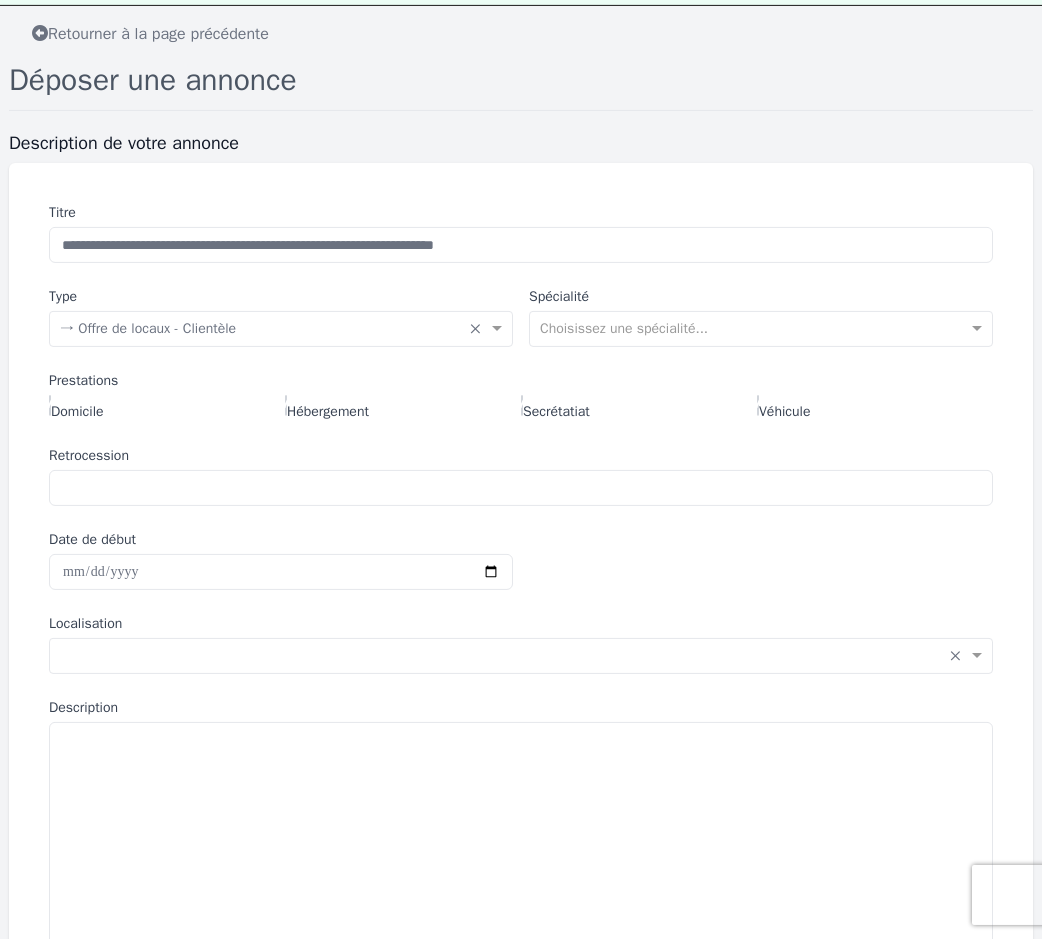 scroll, scrollTop: 107, scrollLeft: 0, axis: vertical 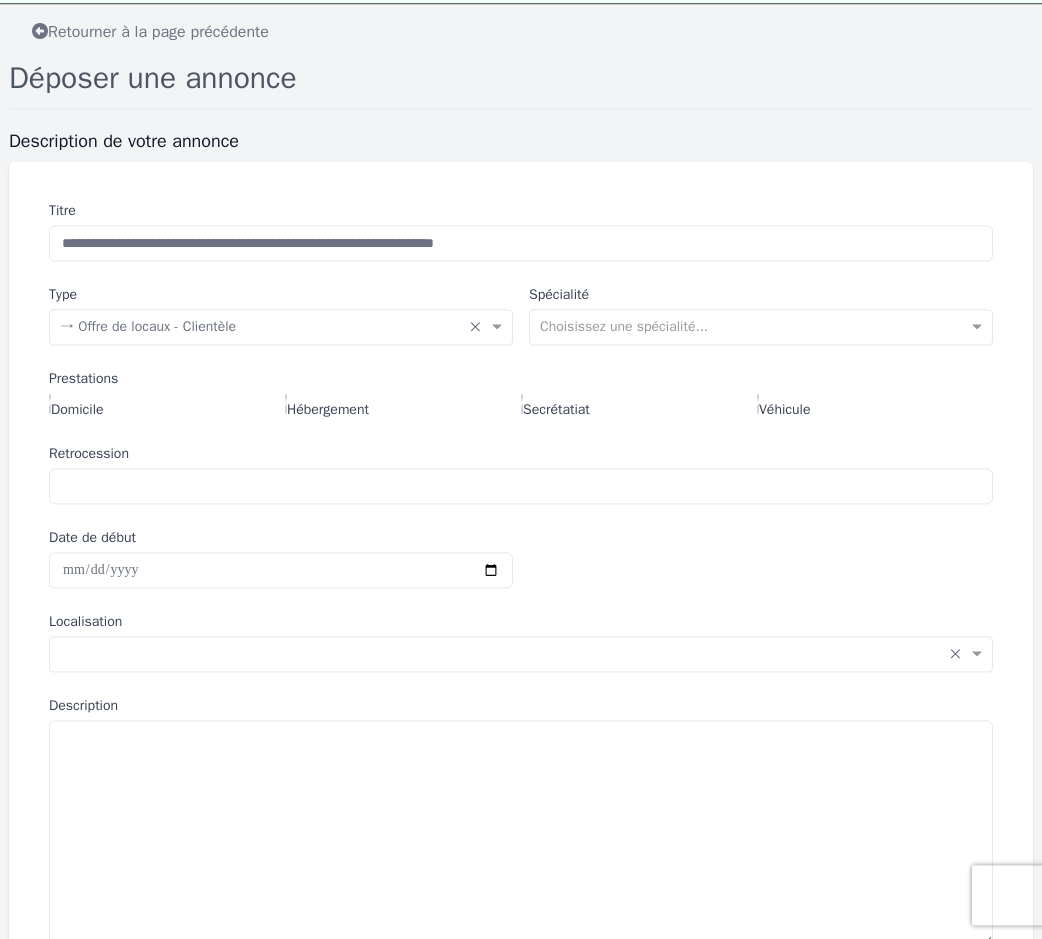 click on "Domicile" 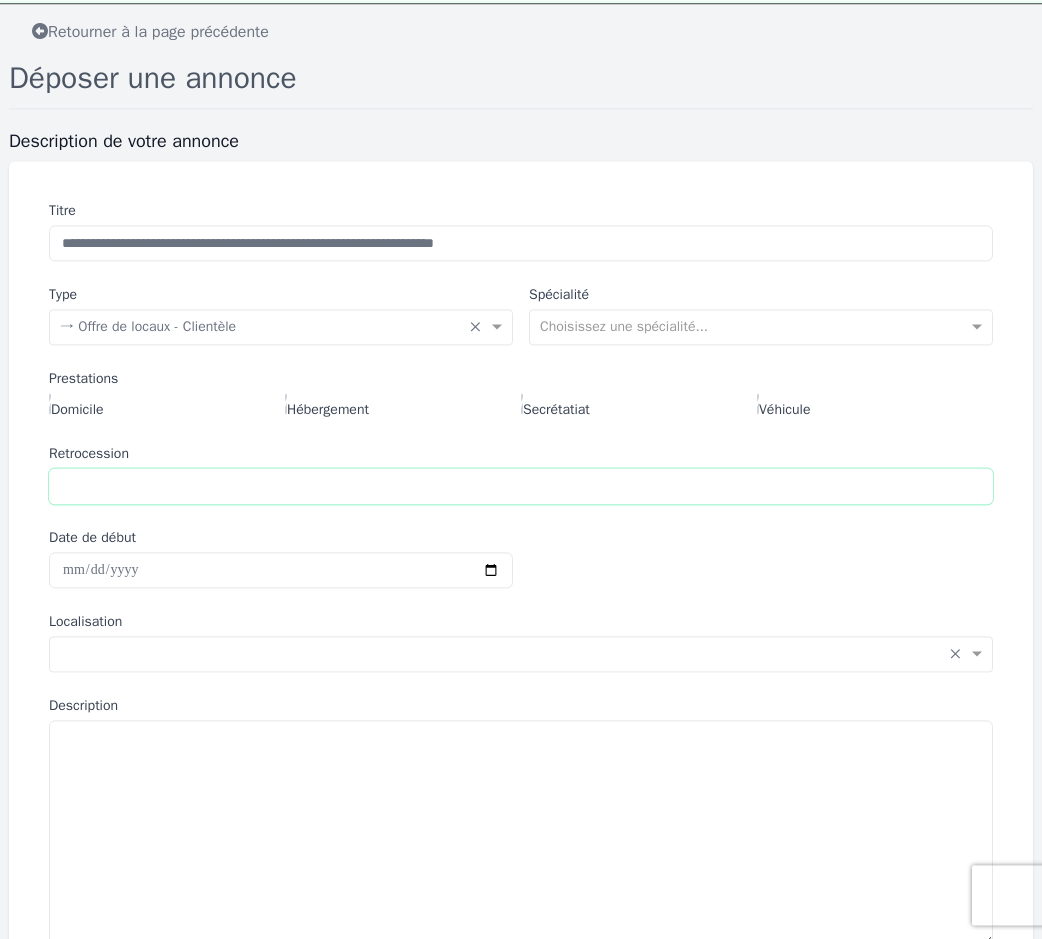 click on "Retrocession" at bounding box center (521, 486) 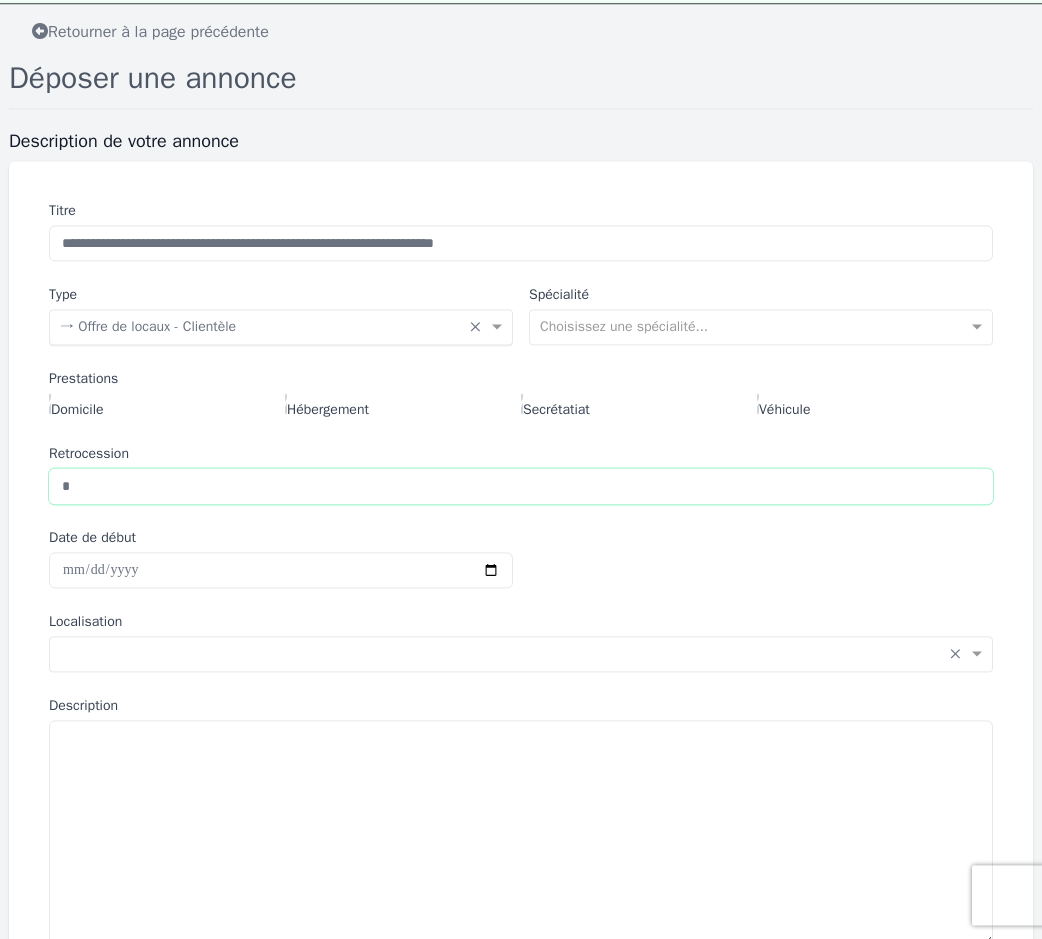 type on "*" 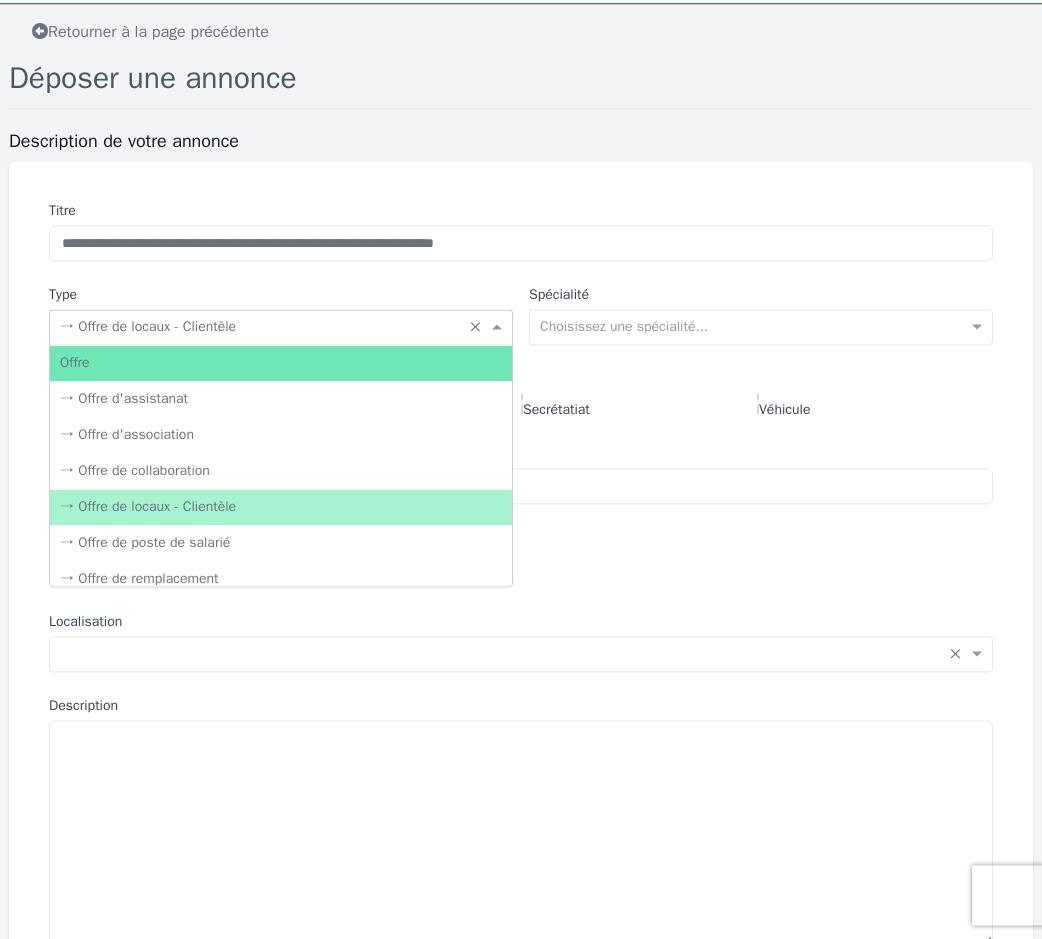 click at bounding box center (261, 325) 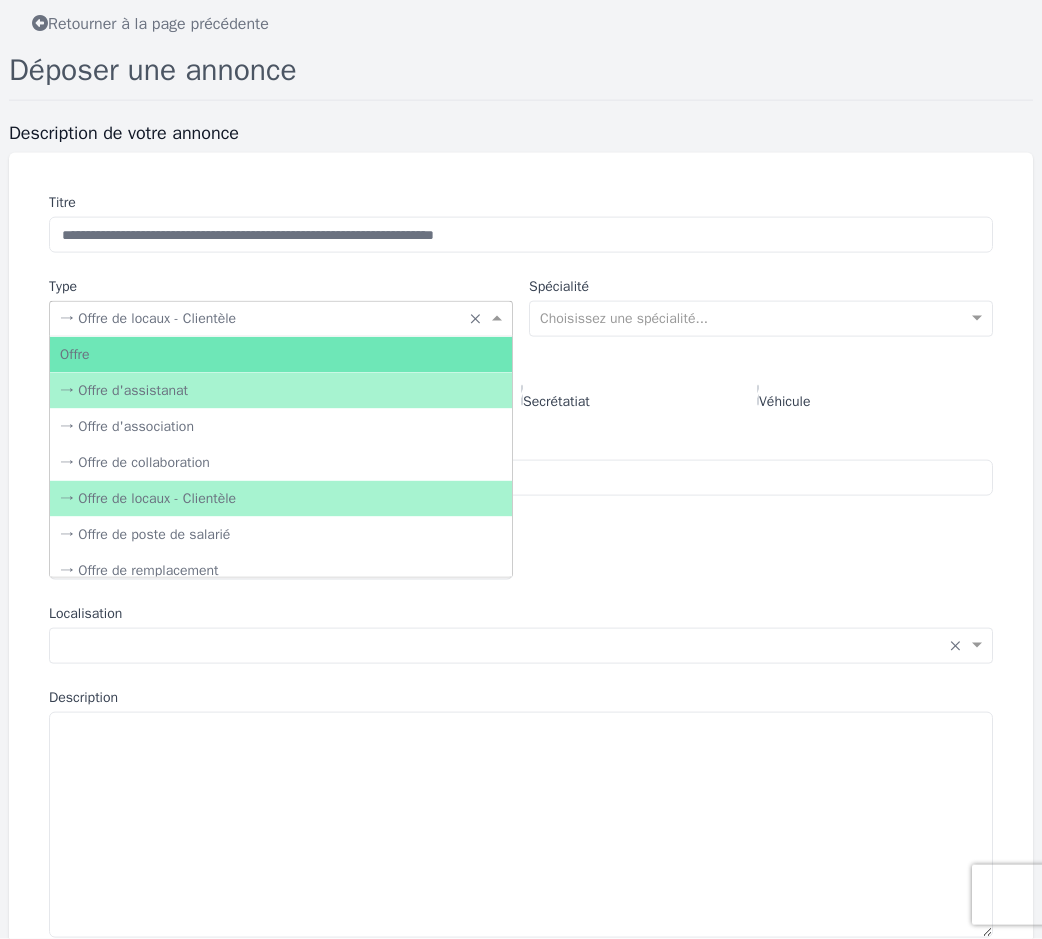 scroll, scrollTop: 156, scrollLeft: 0, axis: vertical 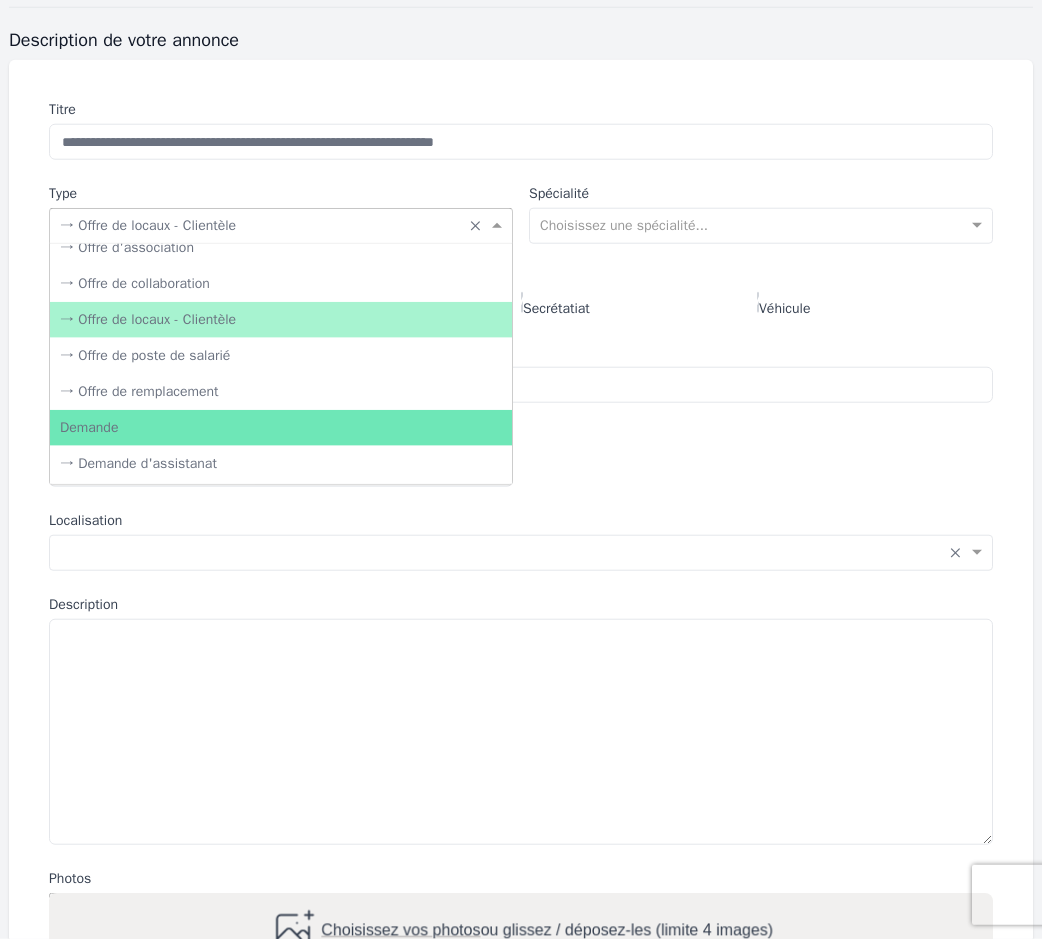 click on "→ Offre de locaux - Clientèle" at bounding box center (281, 320) 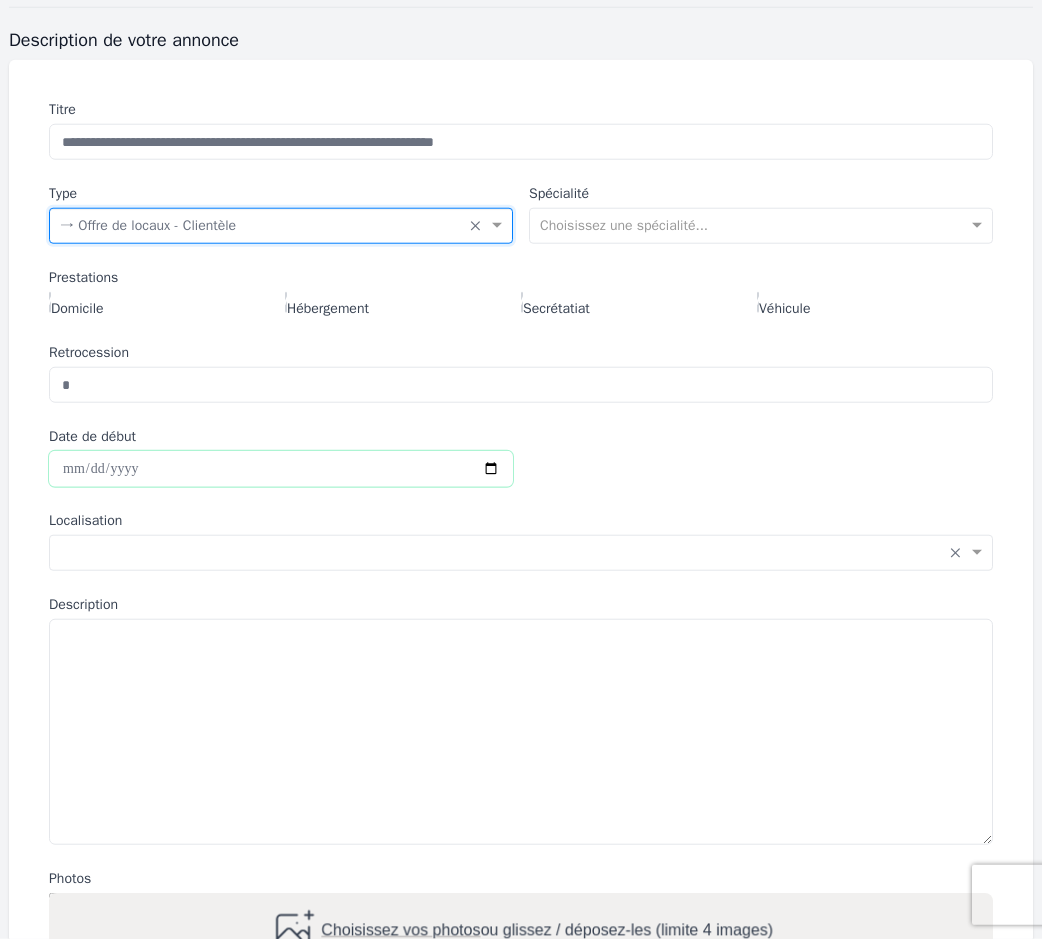 click on "Date de début" at bounding box center [281, 469] 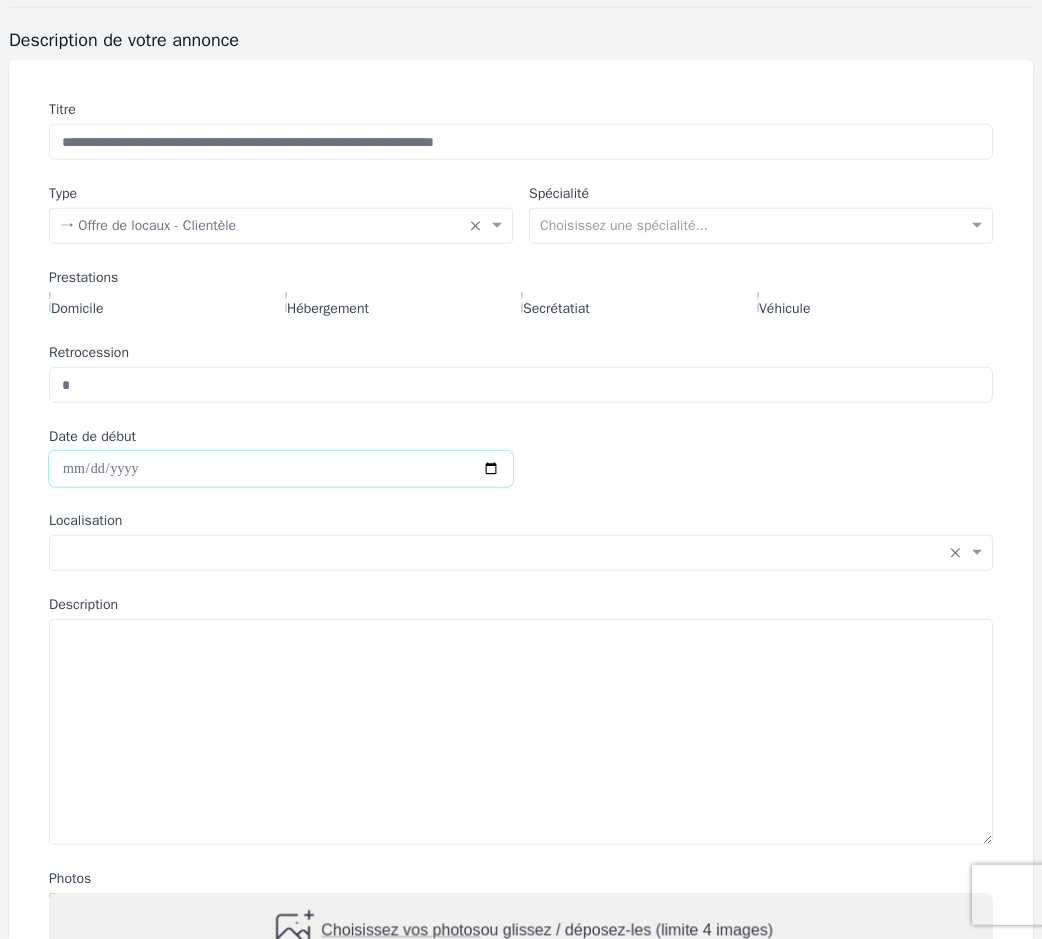 click on "Date de début" at bounding box center [281, 469] 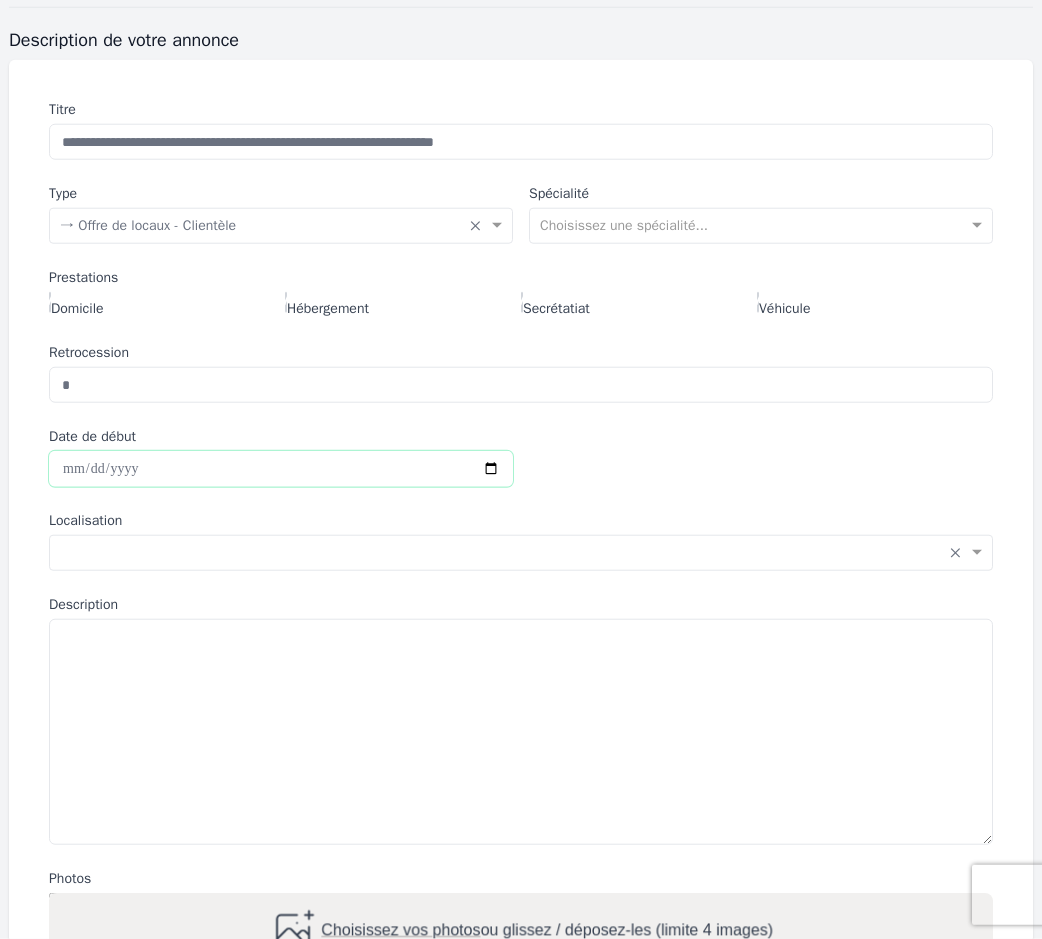 type on "**********" 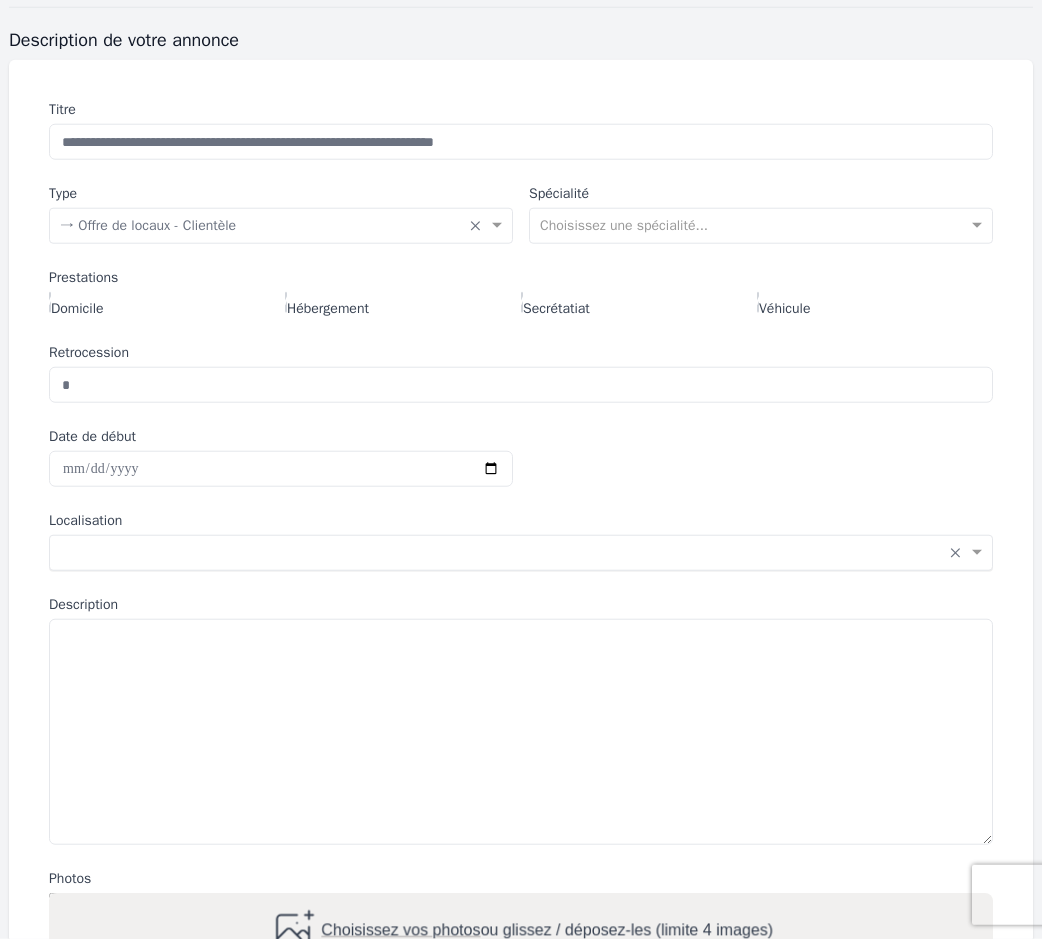 click at bounding box center [501, 551] 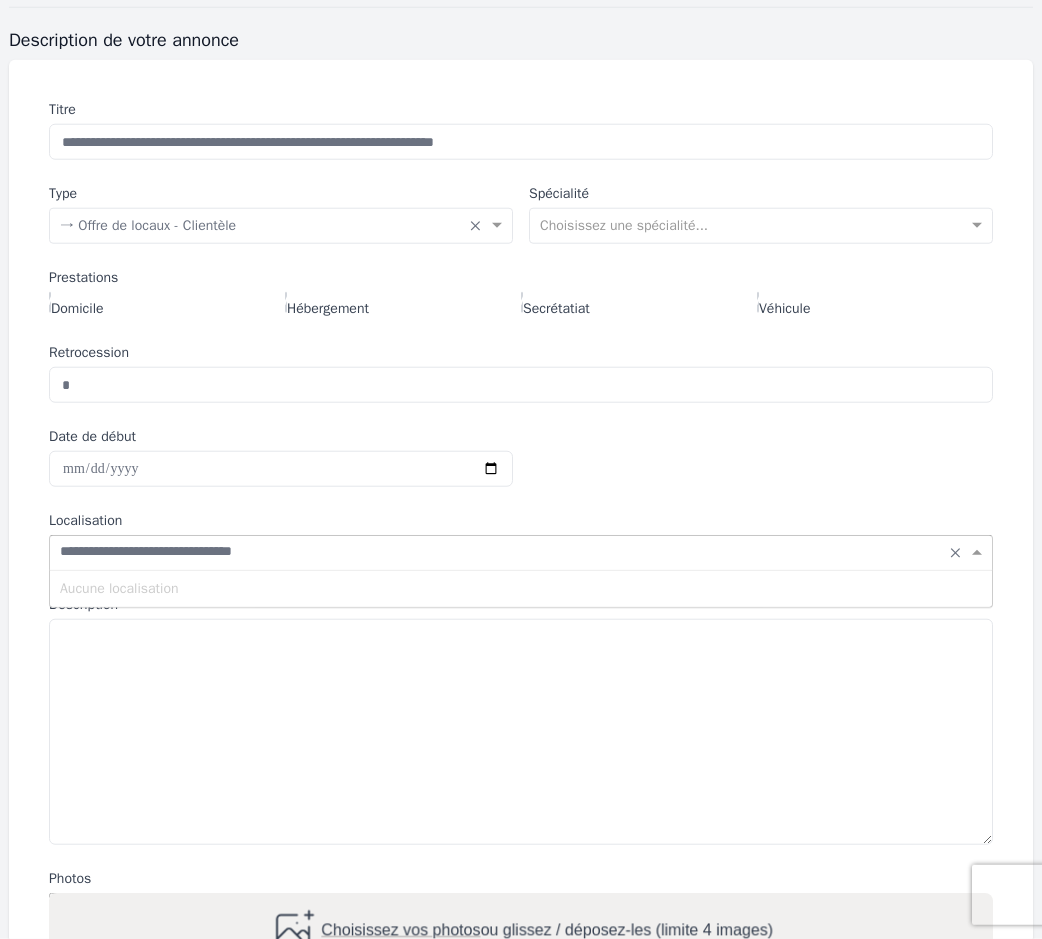 click on "**********" at bounding box center [501, 551] 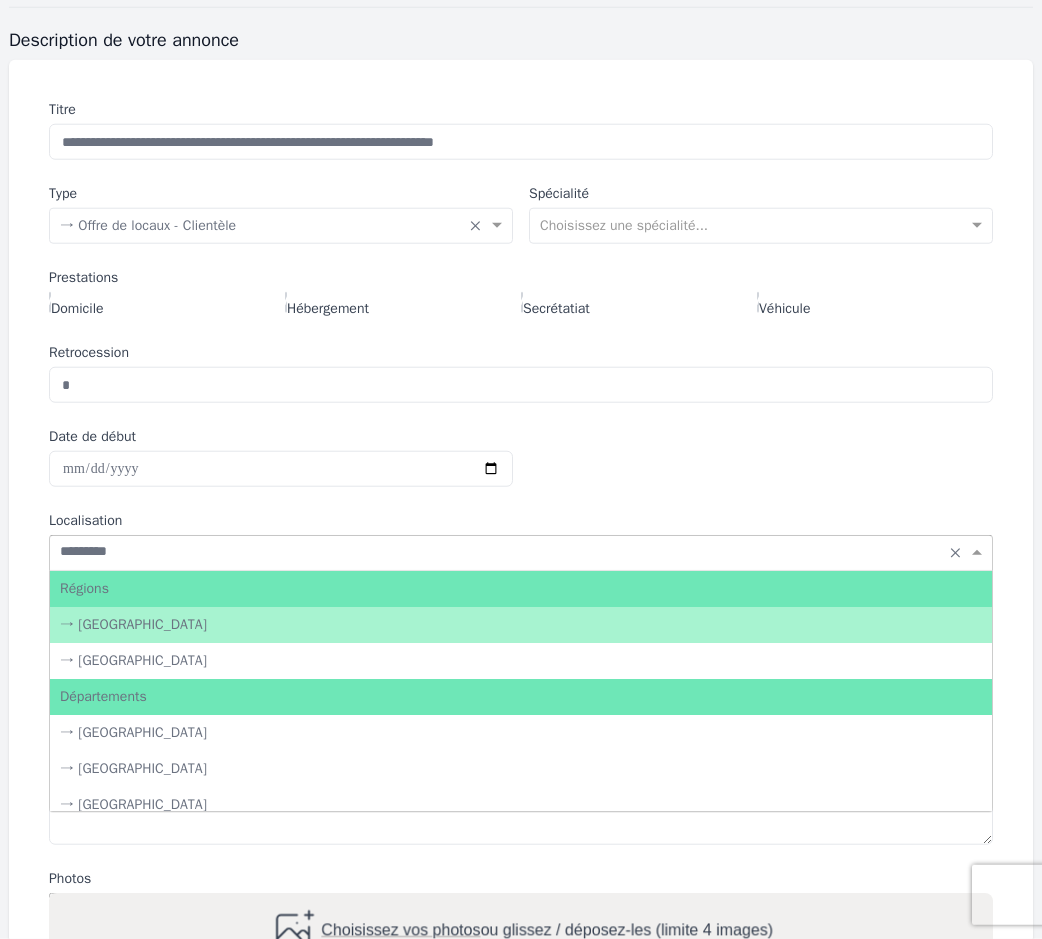 type on "**********" 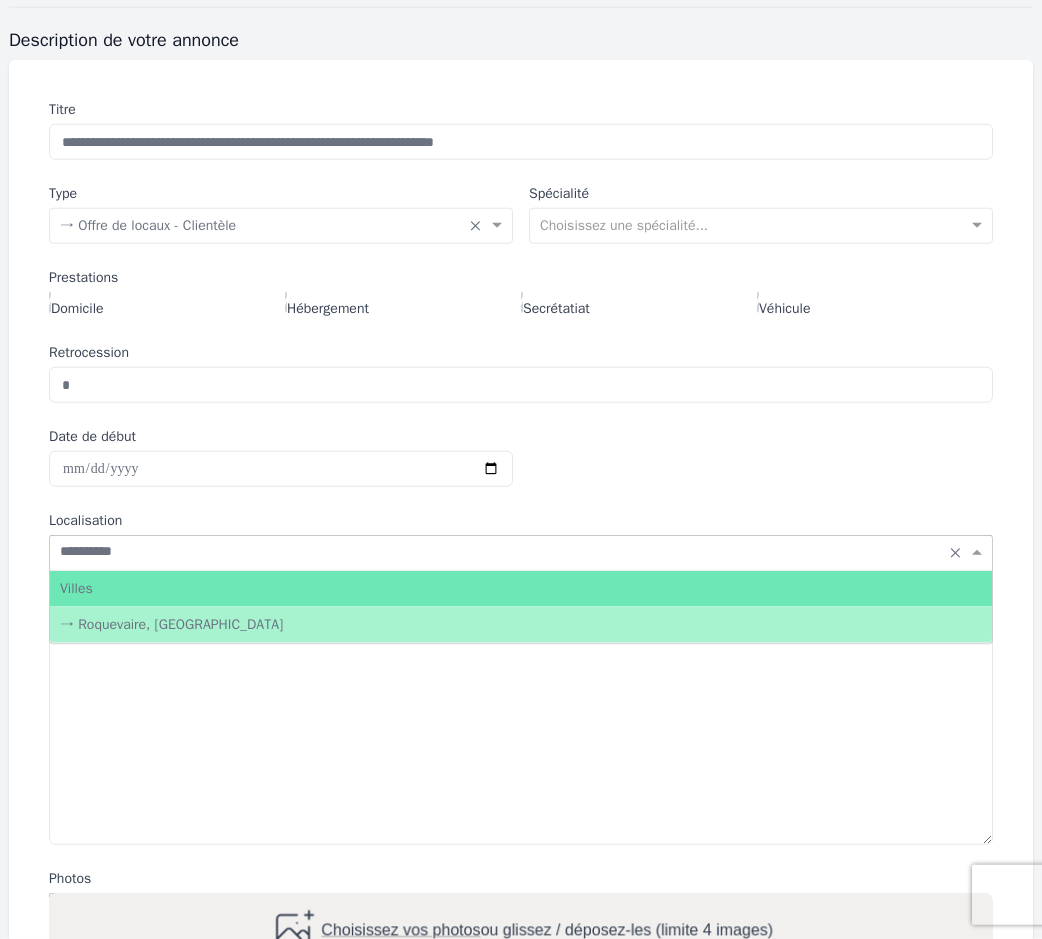 click on "→ Roquevaire, [GEOGRAPHIC_DATA]" at bounding box center (521, 625) 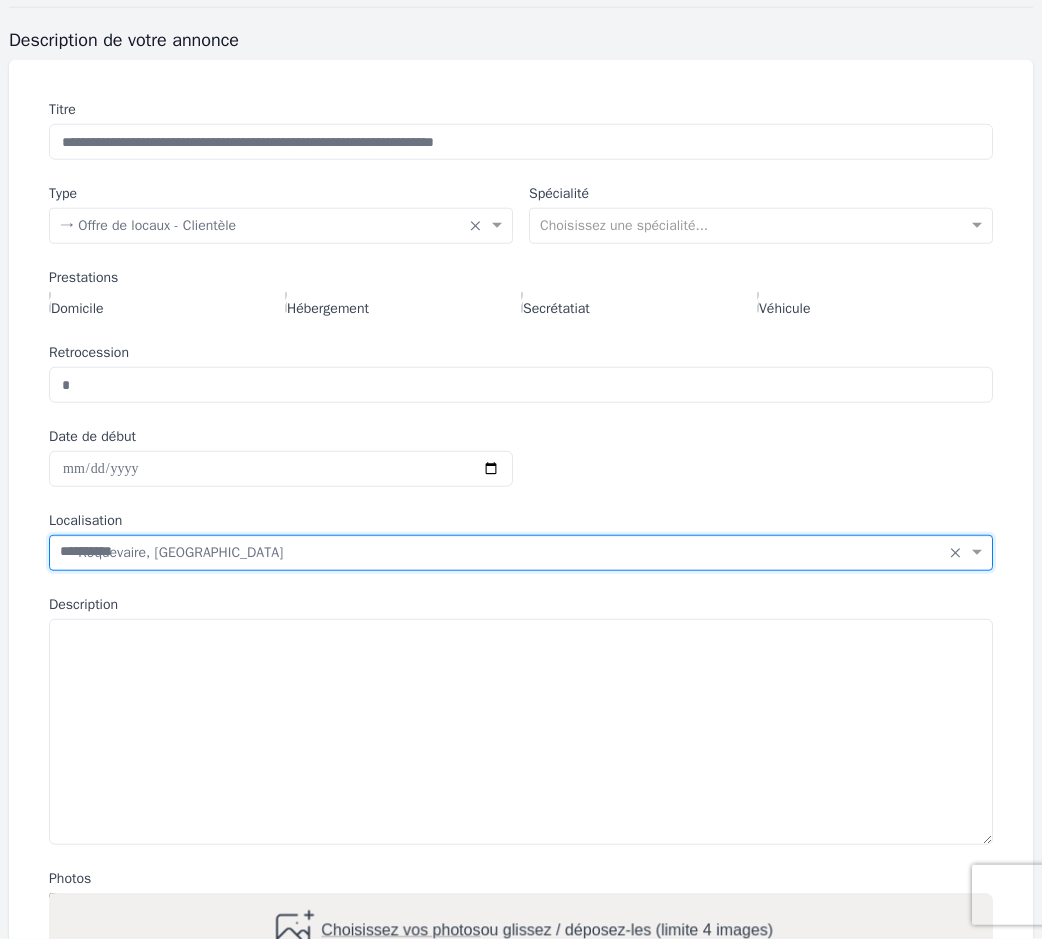 type 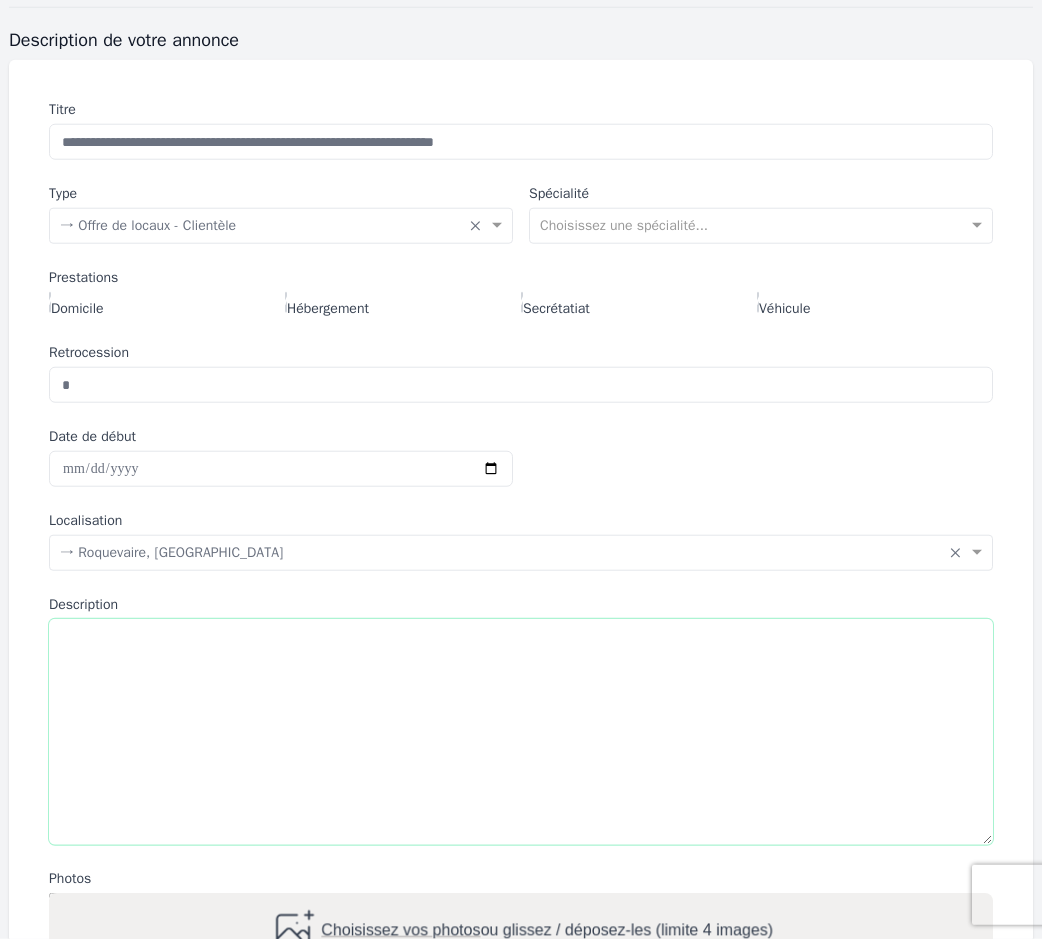 click on "Description" at bounding box center [521, 732] 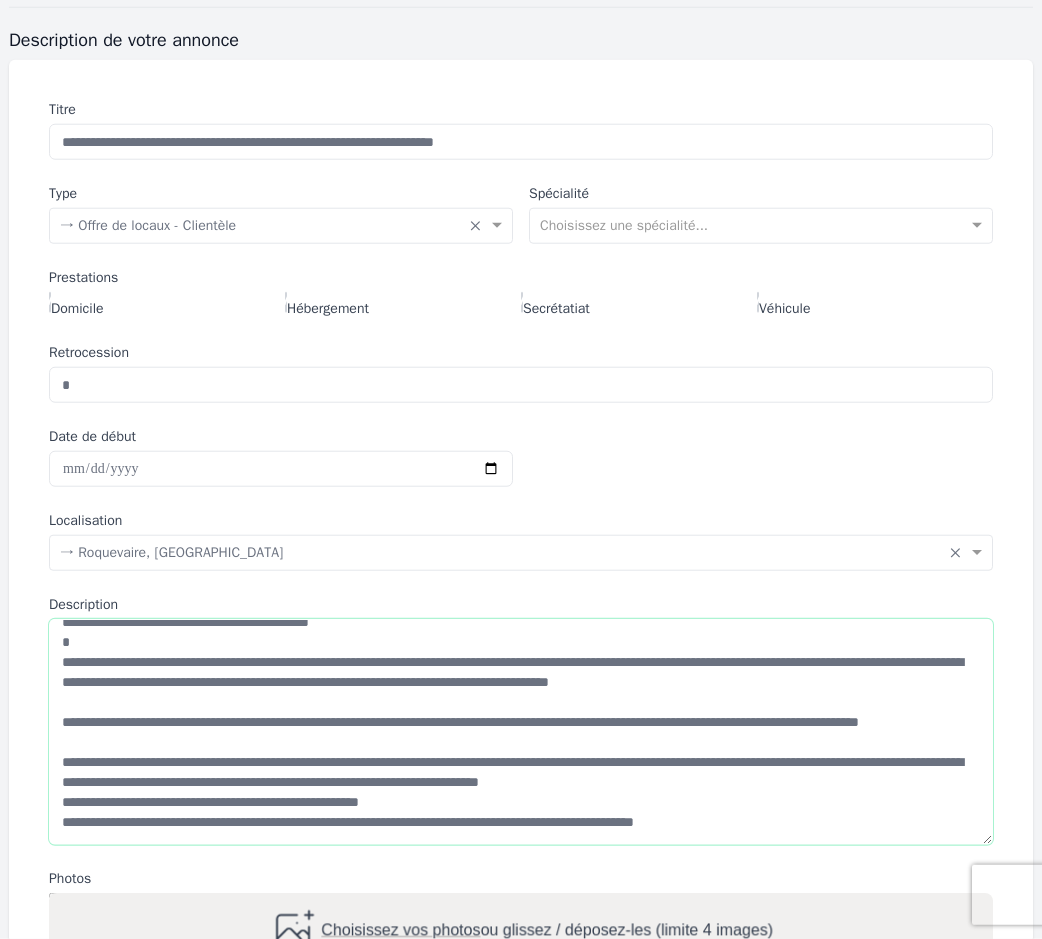 scroll, scrollTop: 300, scrollLeft: 0, axis: vertical 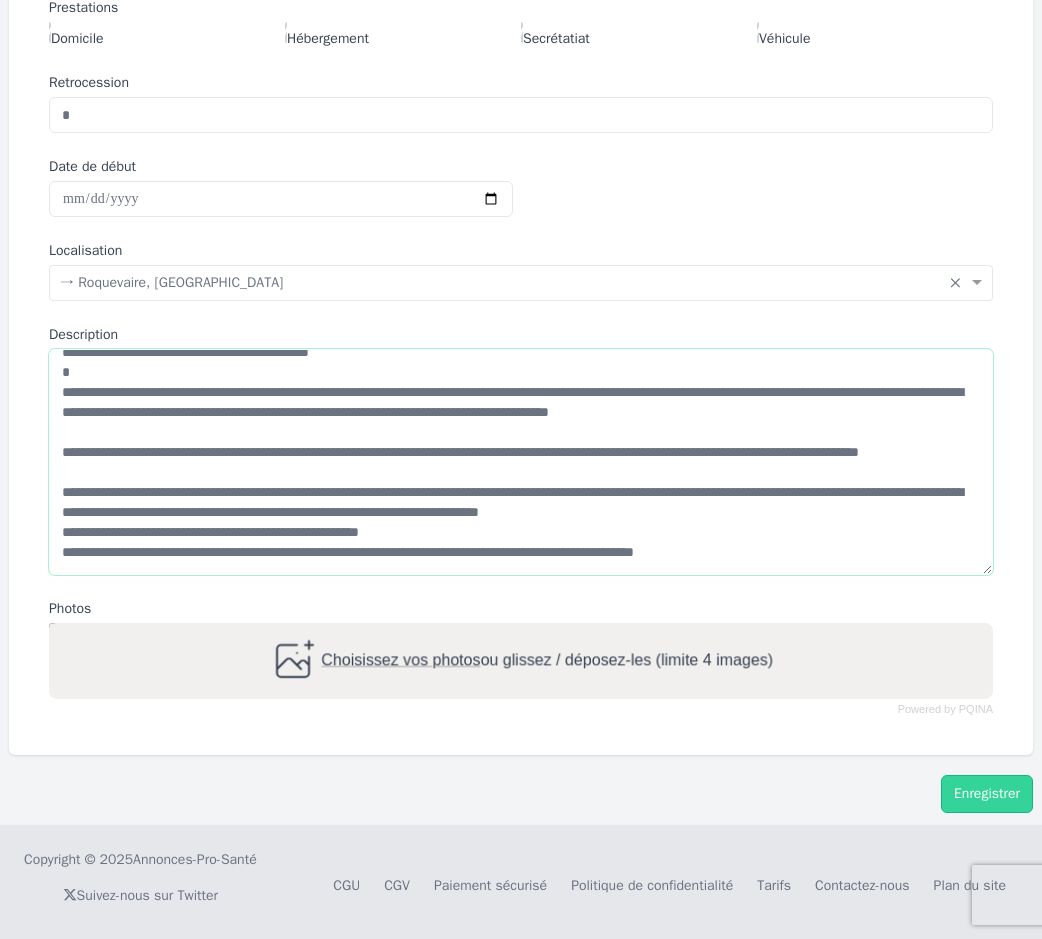 type on "**********" 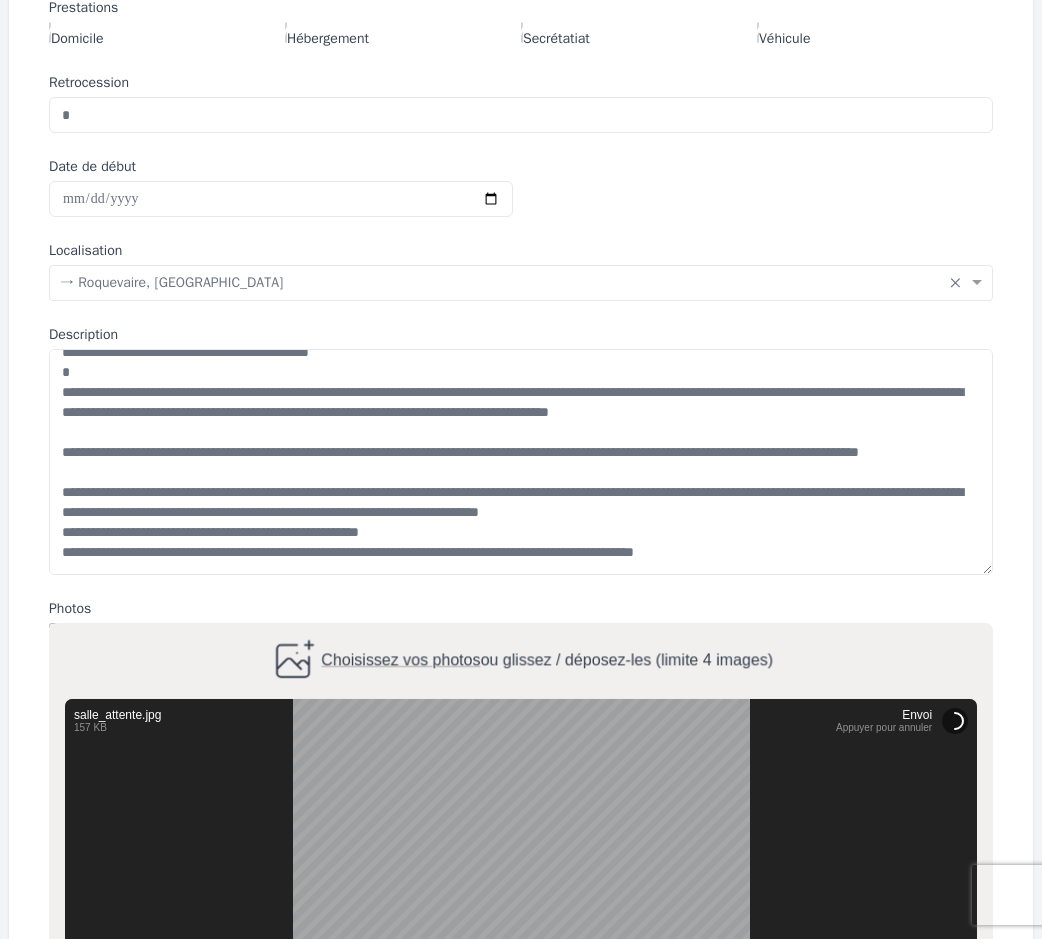 click on "**********" 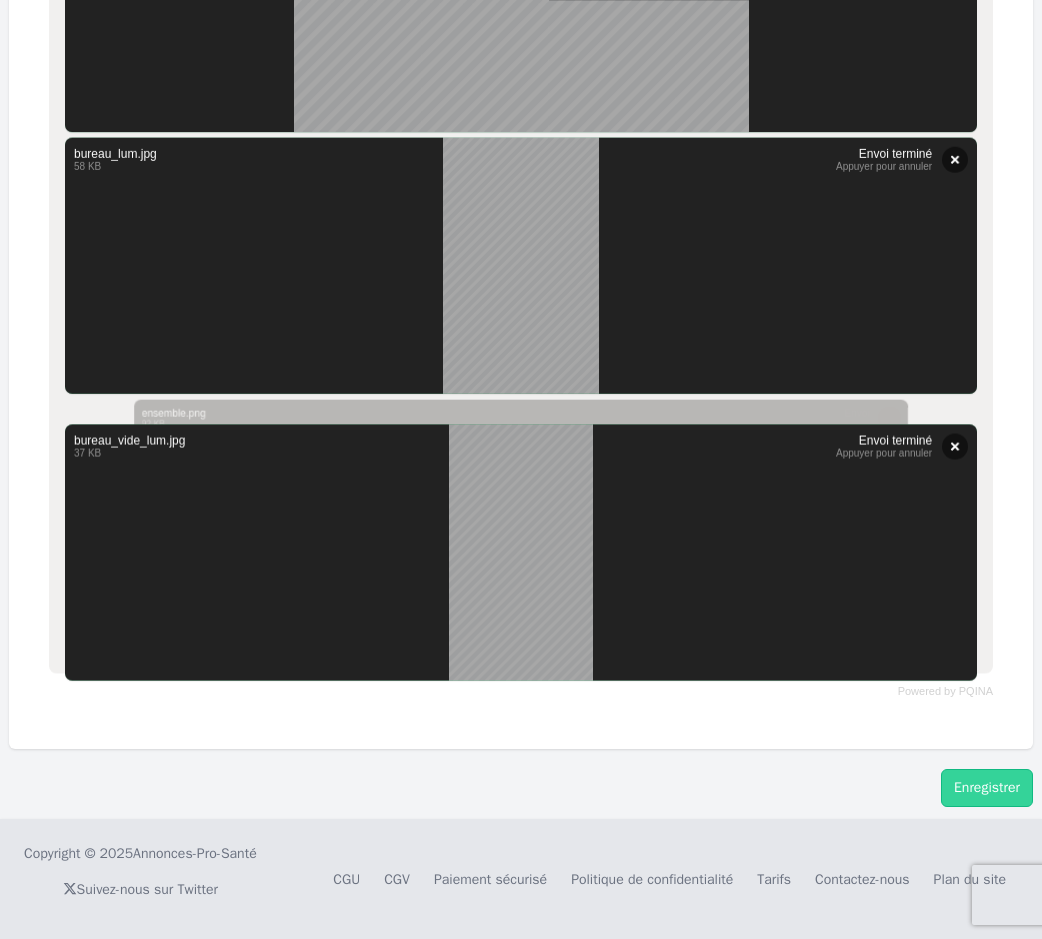 scroll, scrollTop: 1218, scrollLeft: 0, axis: vertical 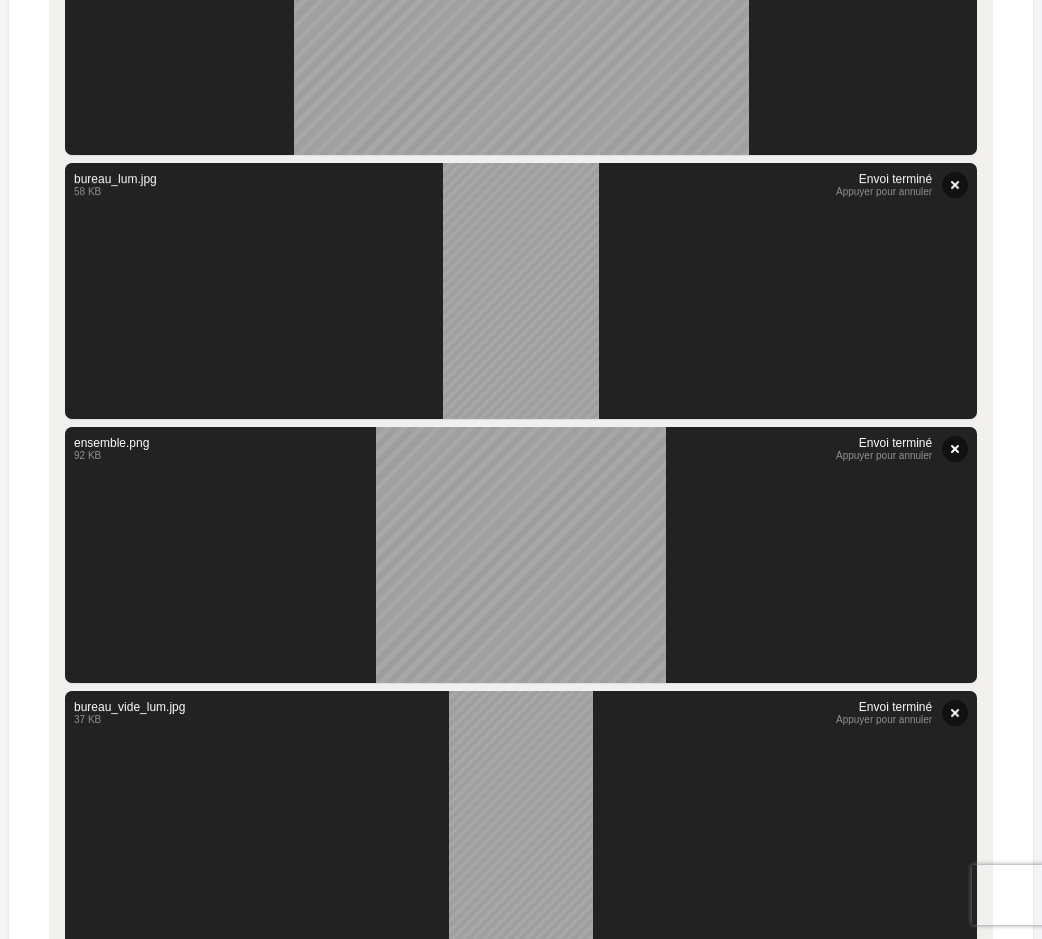 click on "**********" 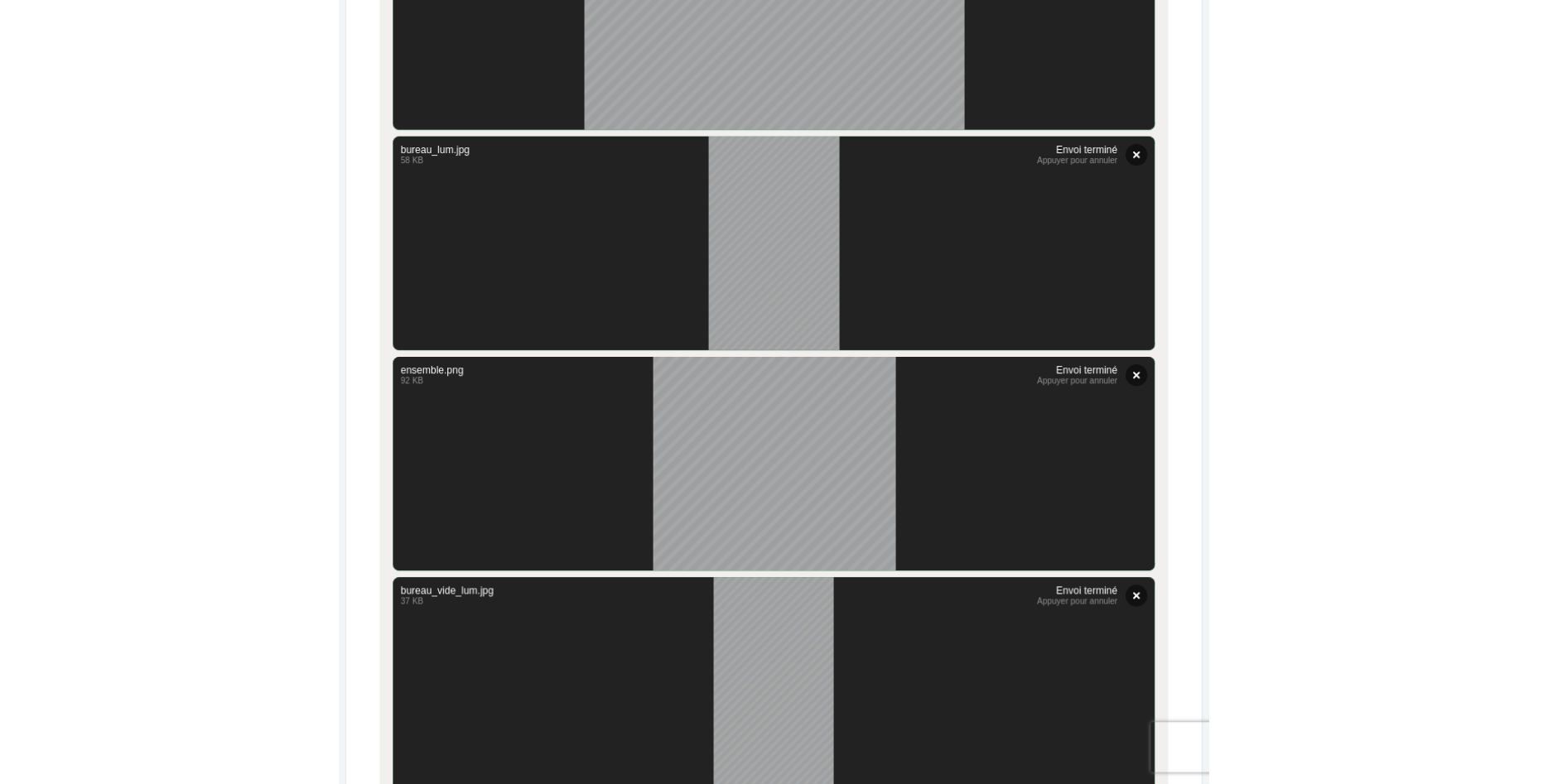 scroll, scrollTop: 1227, scrollLeft: 0, axis: vertical 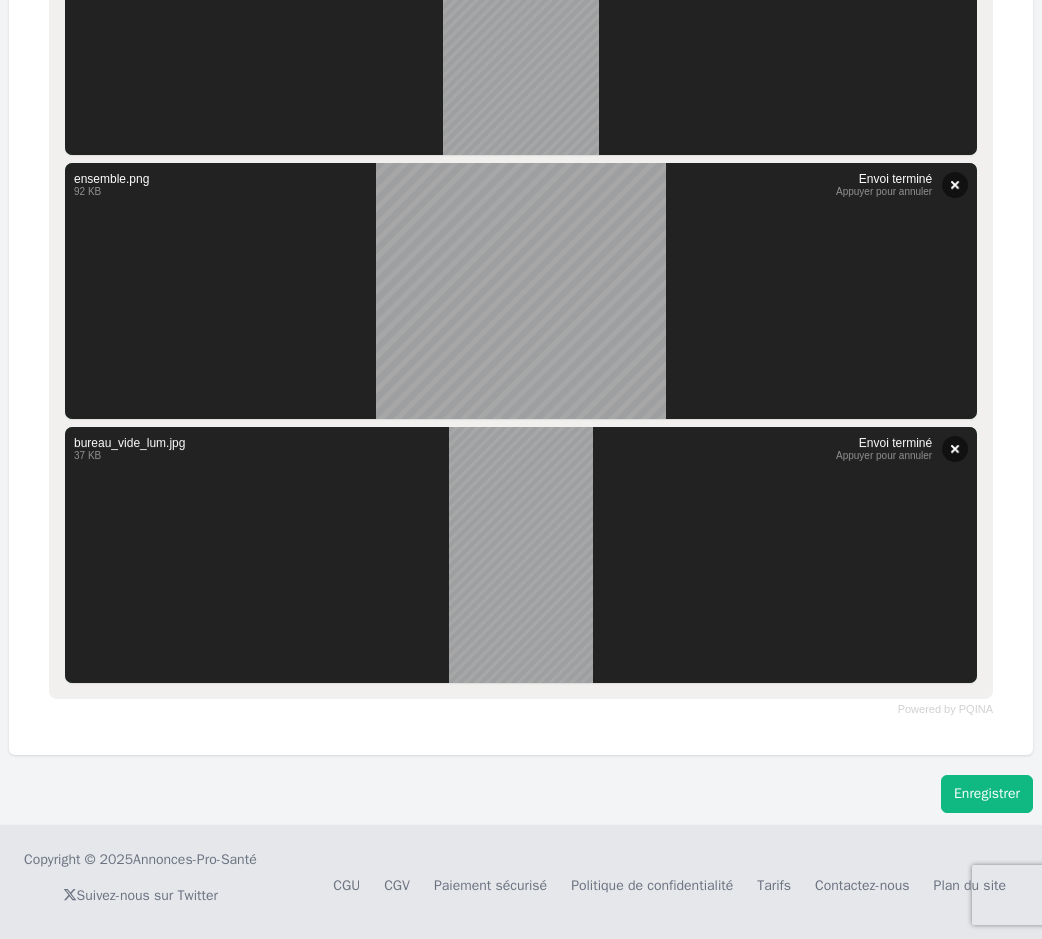 click on "Enregistrer" at bounding box center (987, 794) 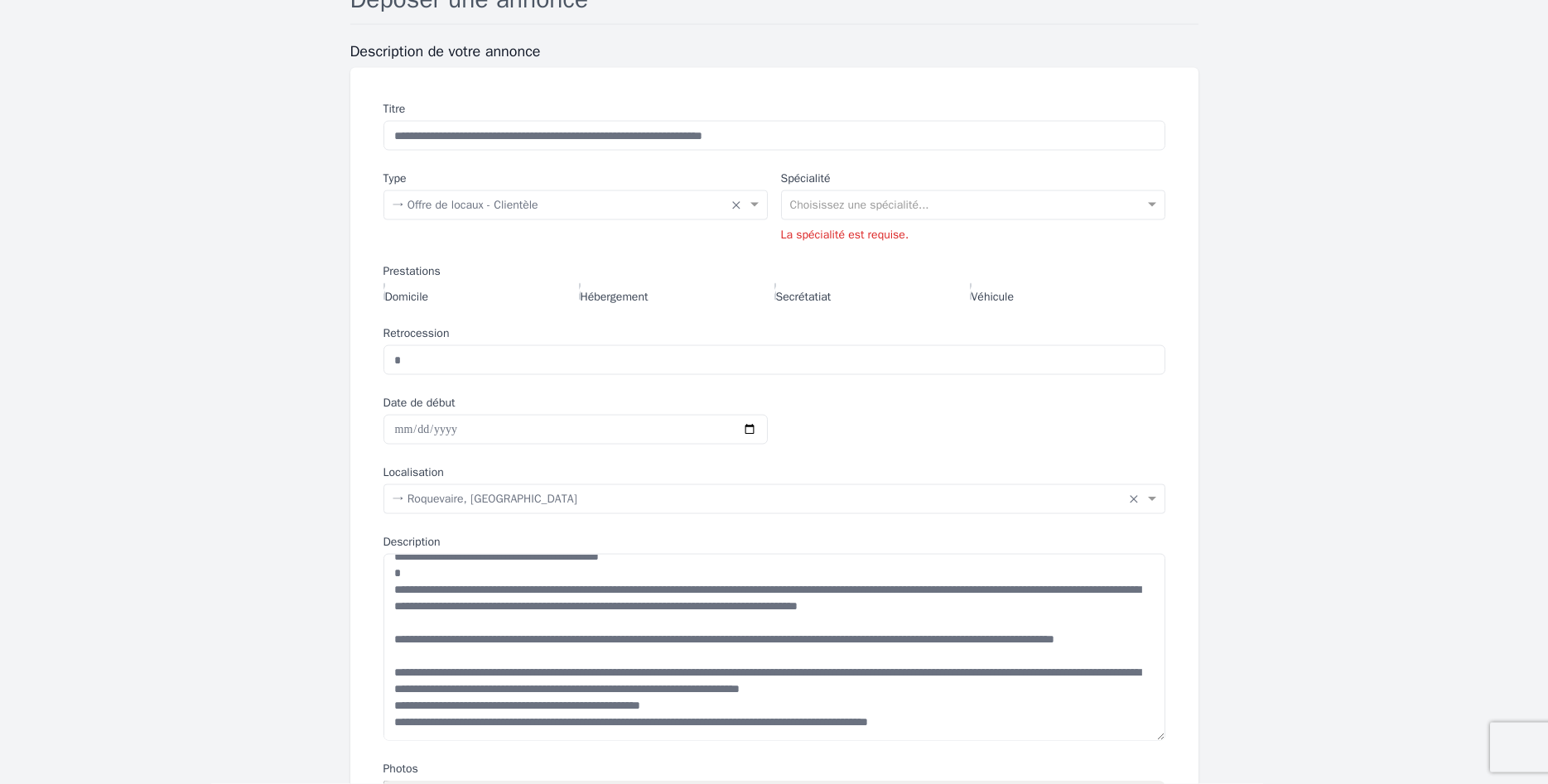 scroll, scrollTop: 0, scrollLeft: 0, axis: both 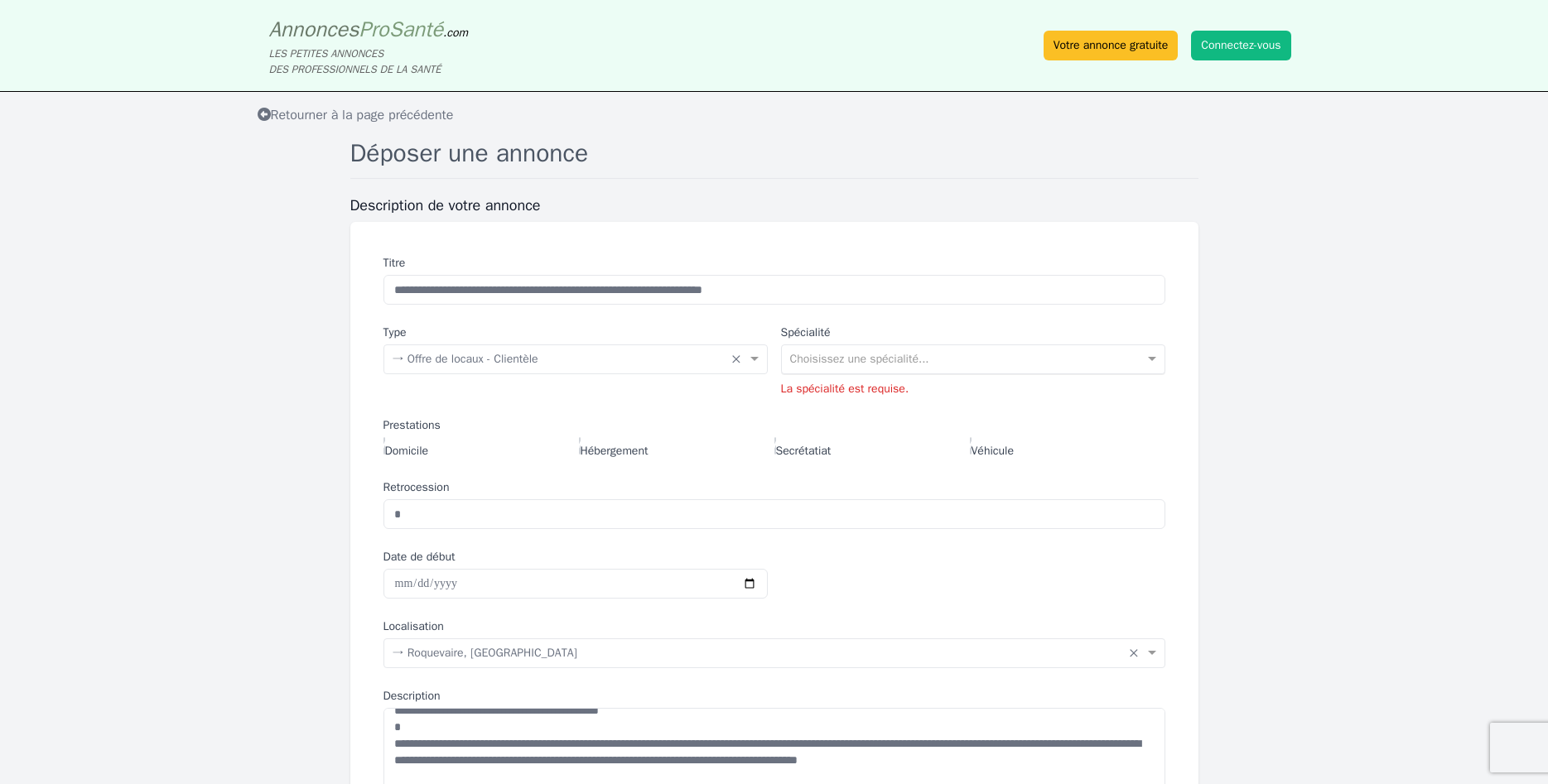 click on "Choisissez une spécialité..." at bounding box center [973, 359] 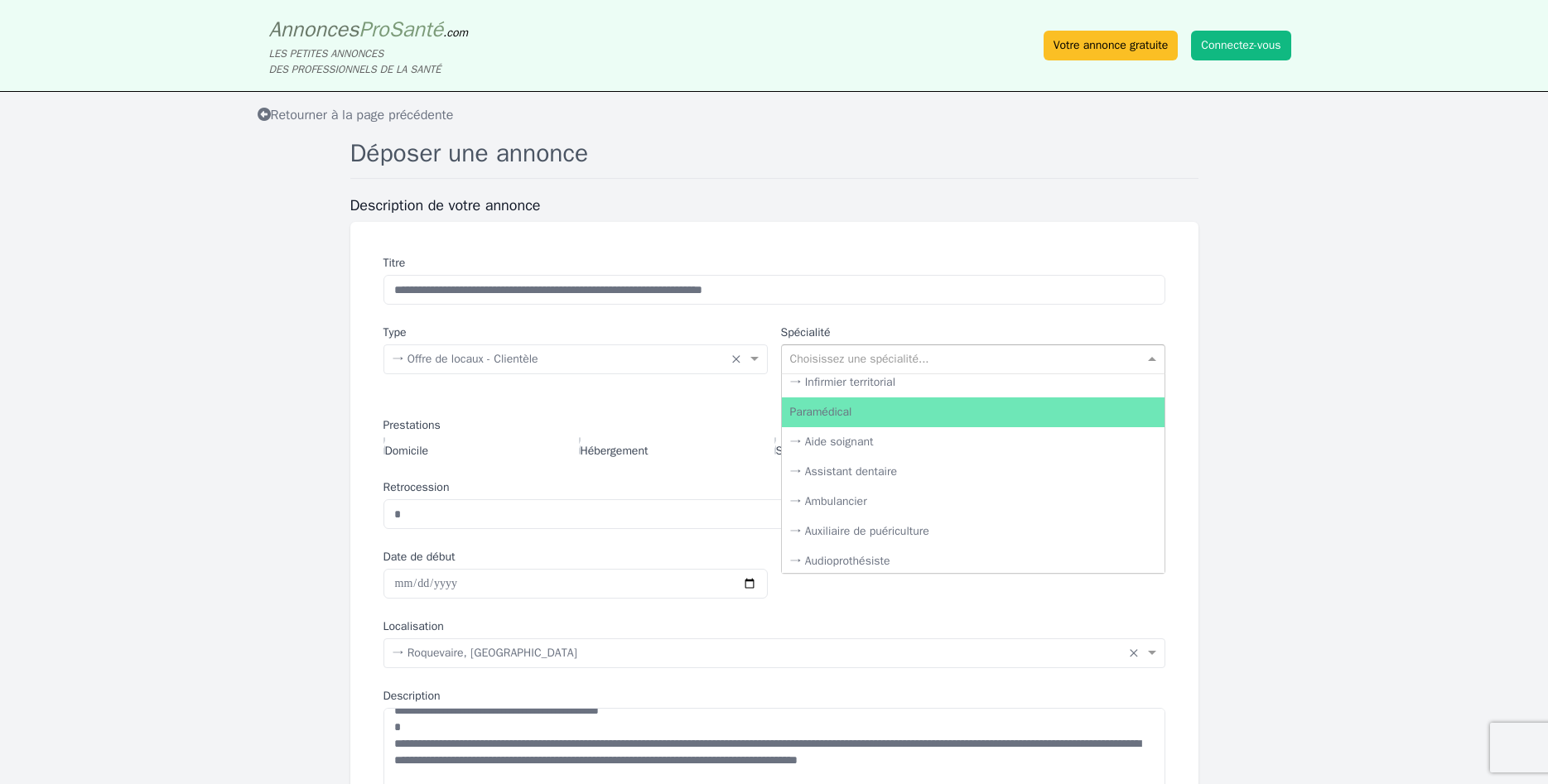 scroll, scrollTop: 2305, scrollLeft: 0, axis: vertical 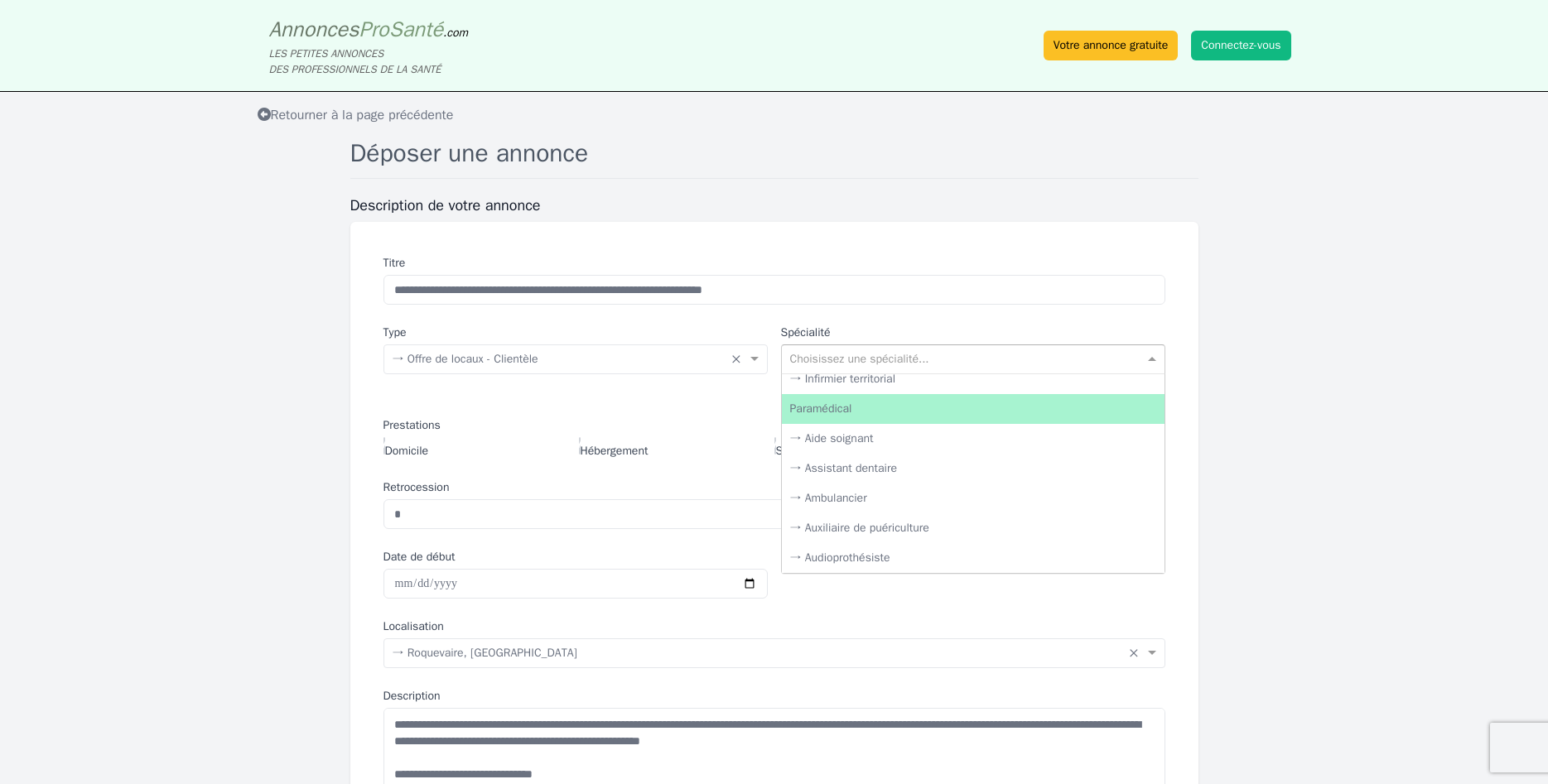 click on "Paramédical" at bounding box center (973, 409) 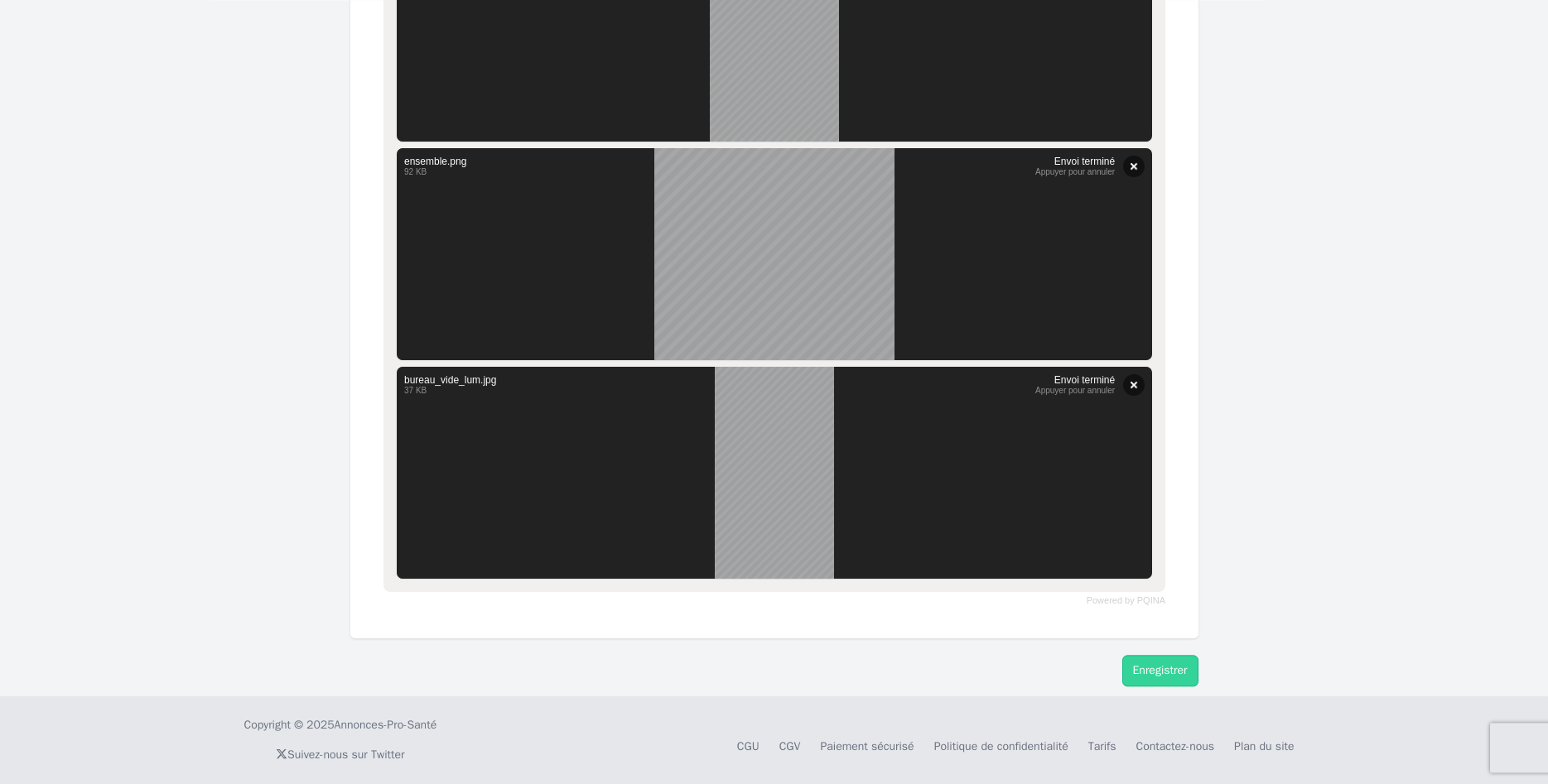 scroll, scrollTop: 1220, scrollLeft: 0, axis: vertical 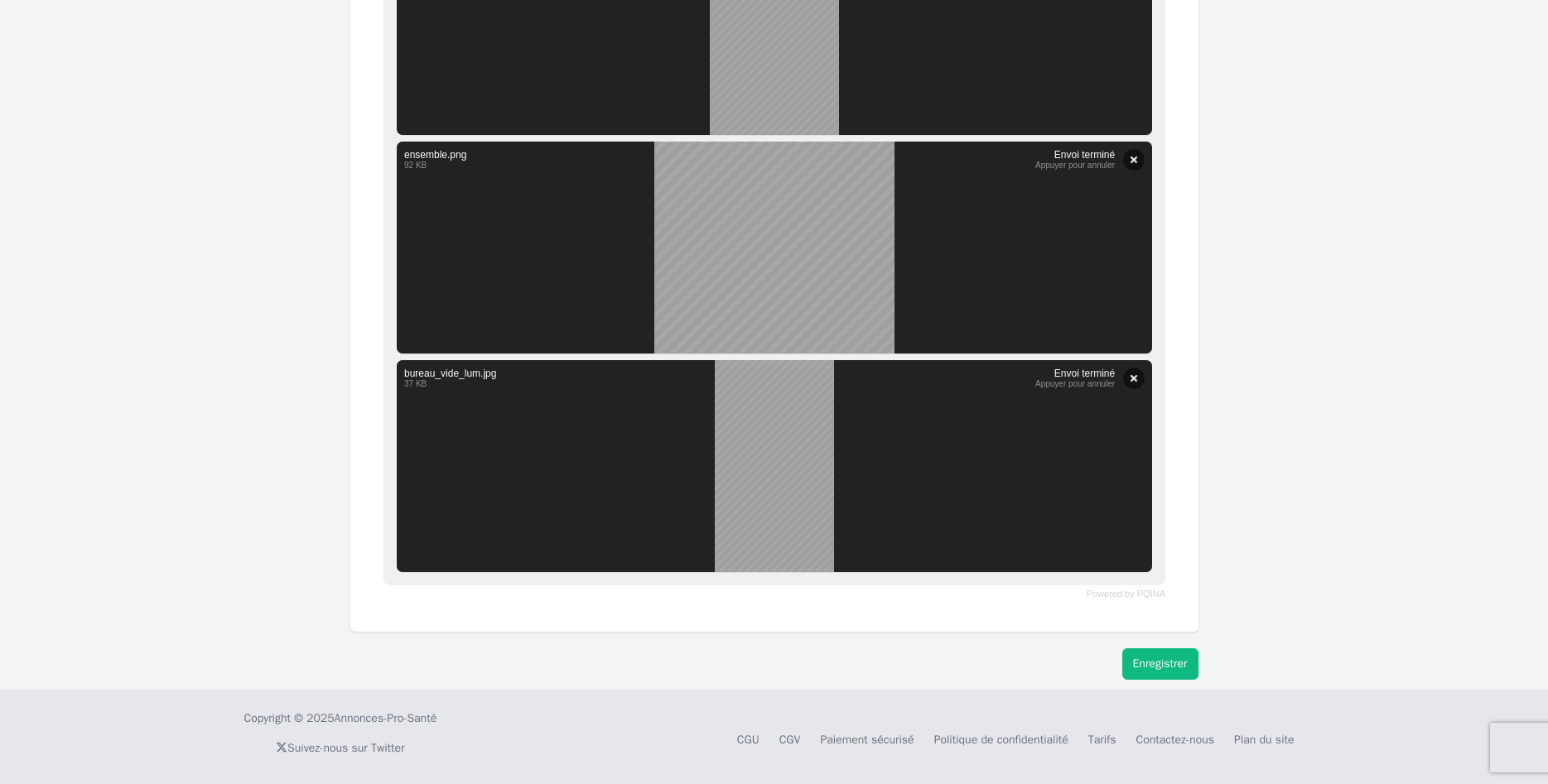 click on "Enregistrer" at bounding box center (1160, 664) 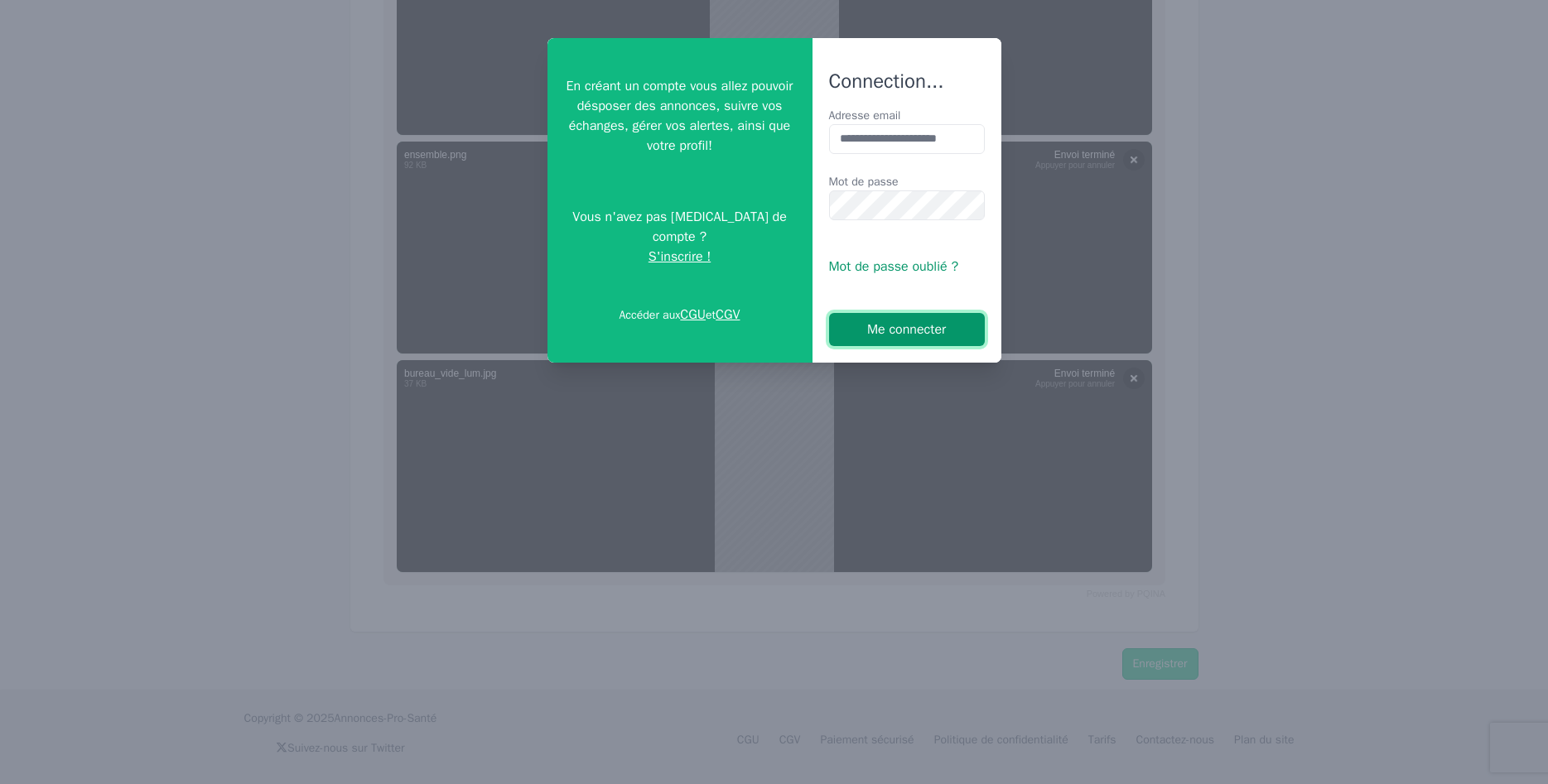 click on "Me connecter" at bounding box center (907, 329) 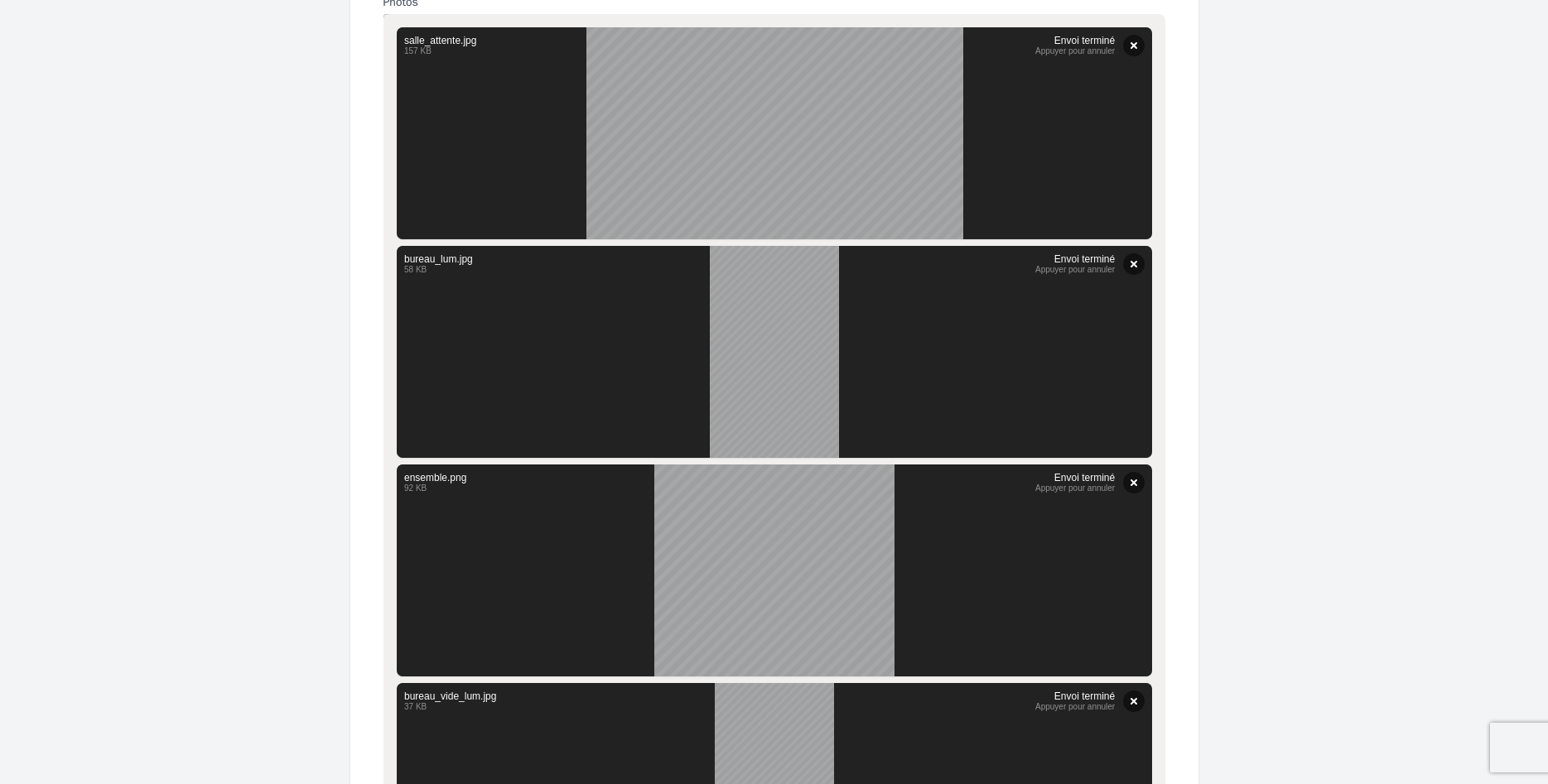 scroll, scrollTop: 1220, scrollLeft: 0, axis: vertical 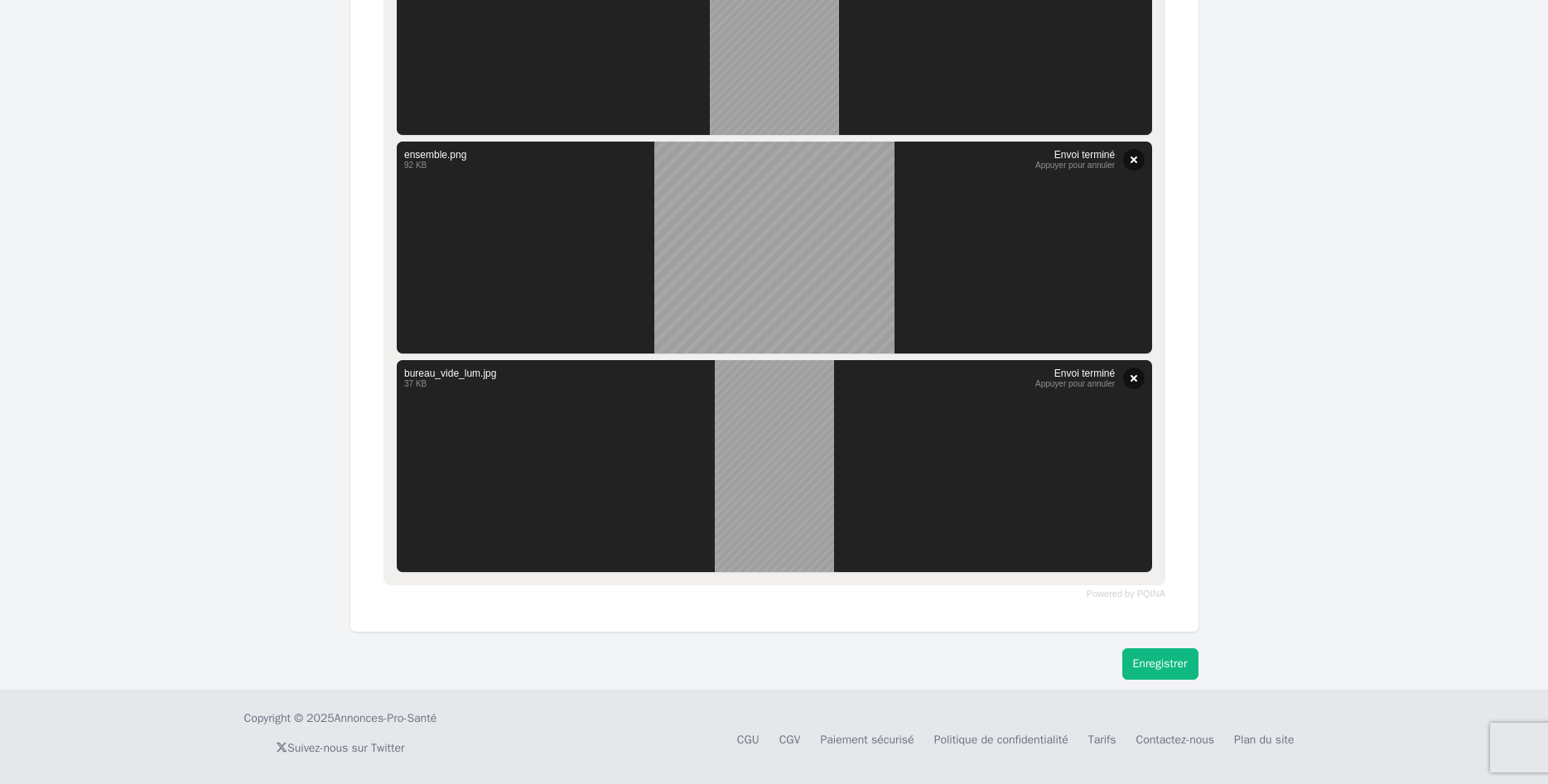 click on "Enregistrer" at bounding box center [1160, 664] 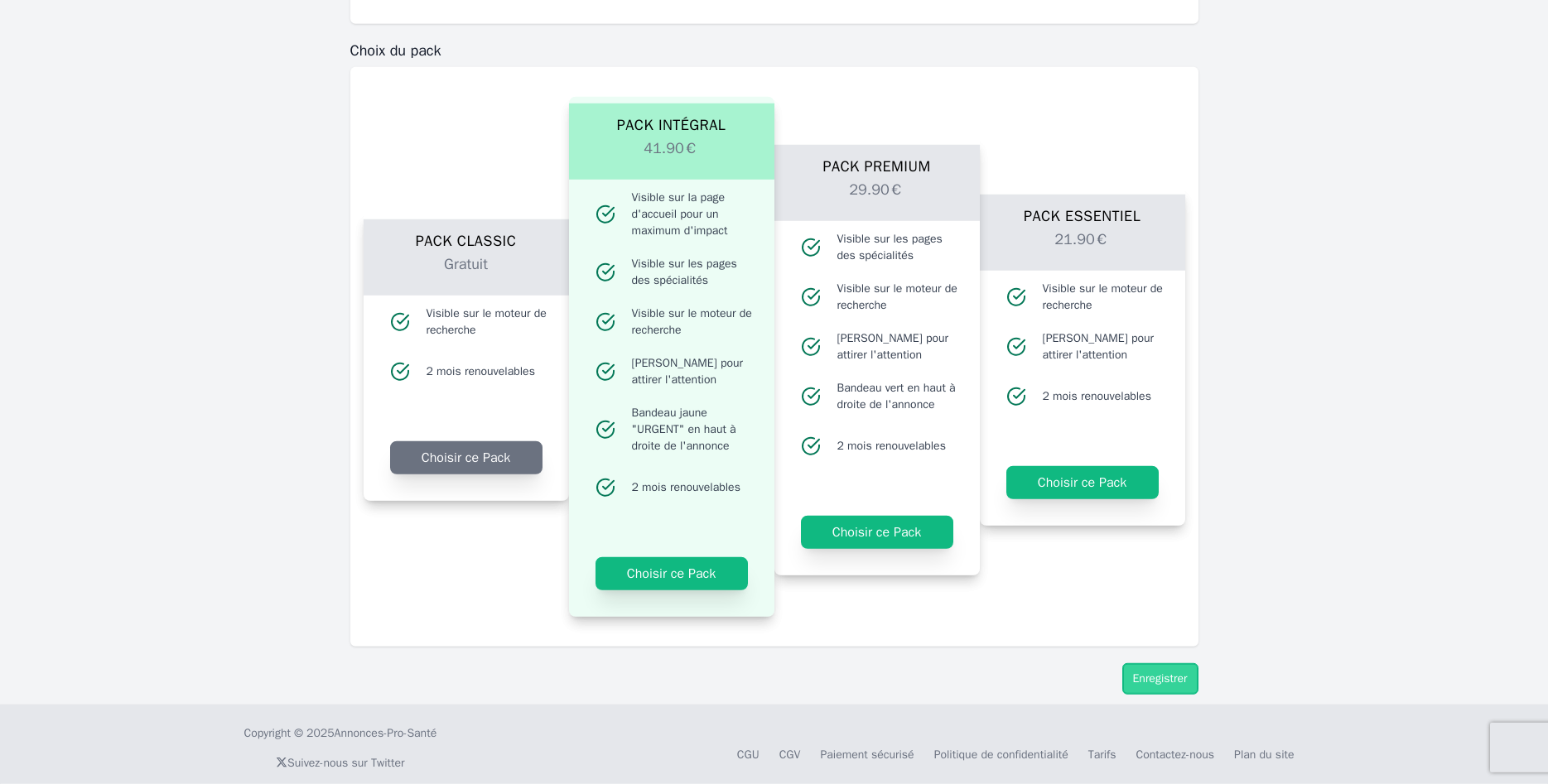 scroll, scrollTop: 1829, scrollLeft: 0, axis: vertical 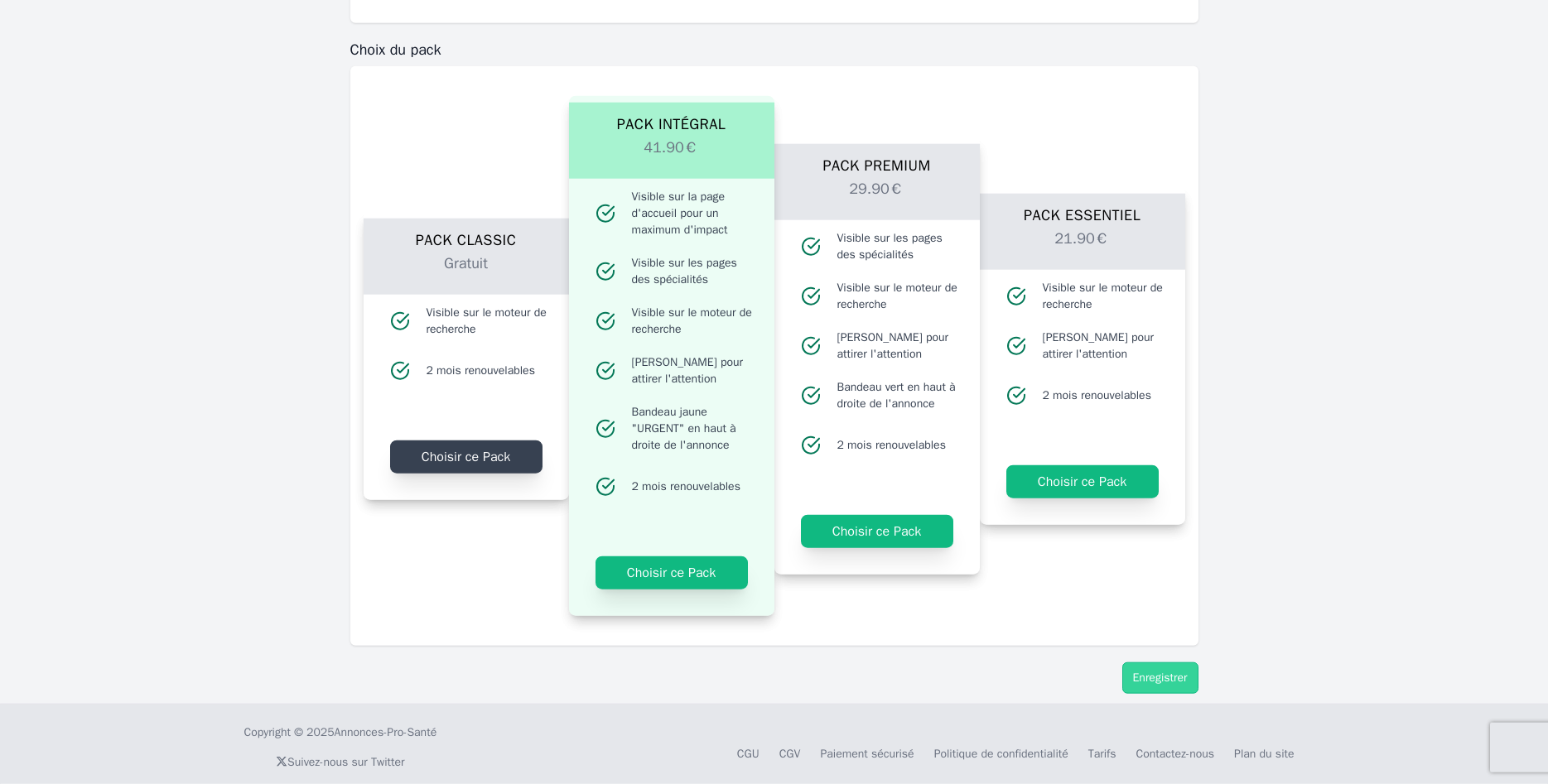 click on "Choisir ce Pack" 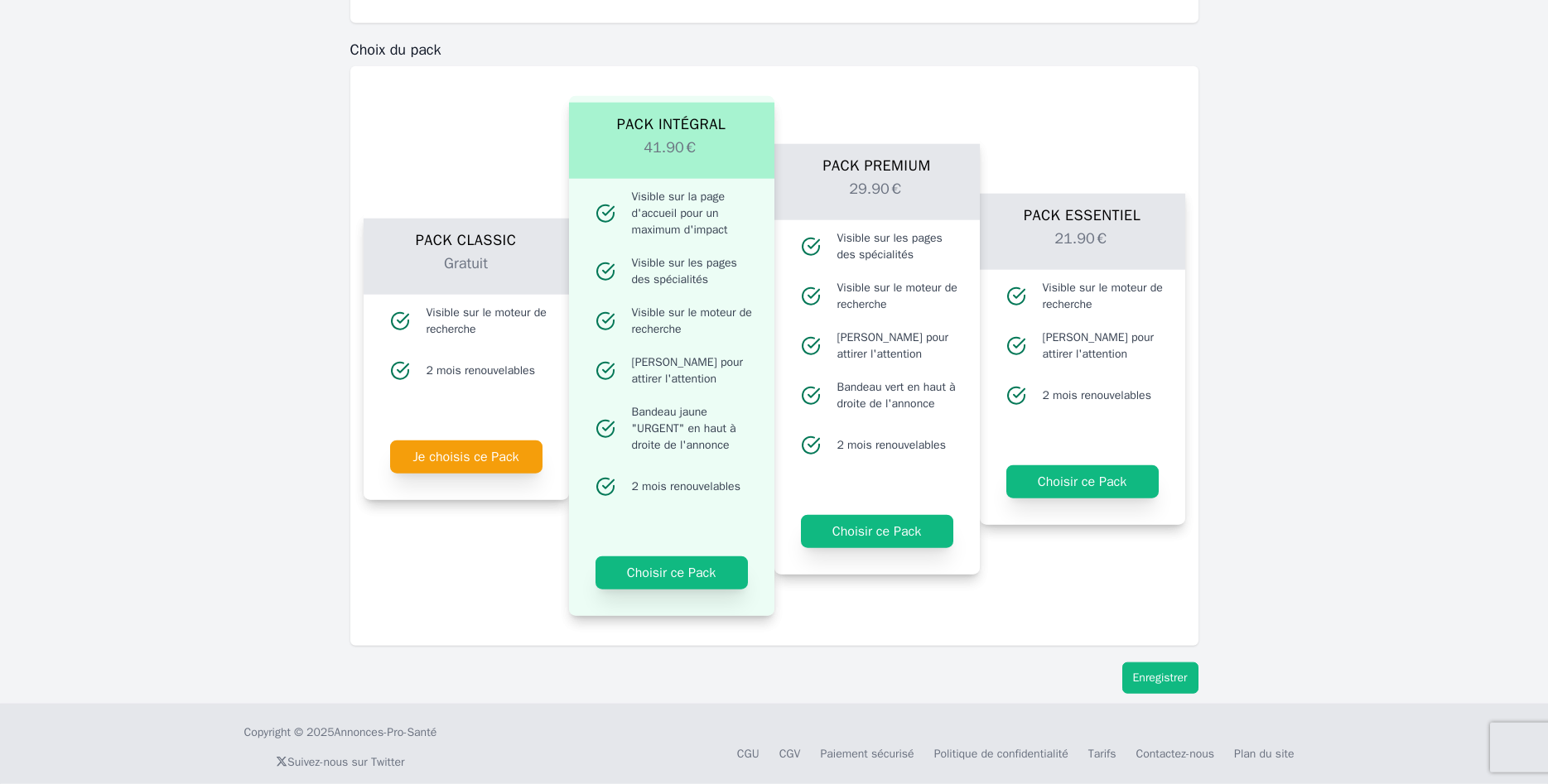 click on "Enregistrer" at bounding box center [1160, 678] 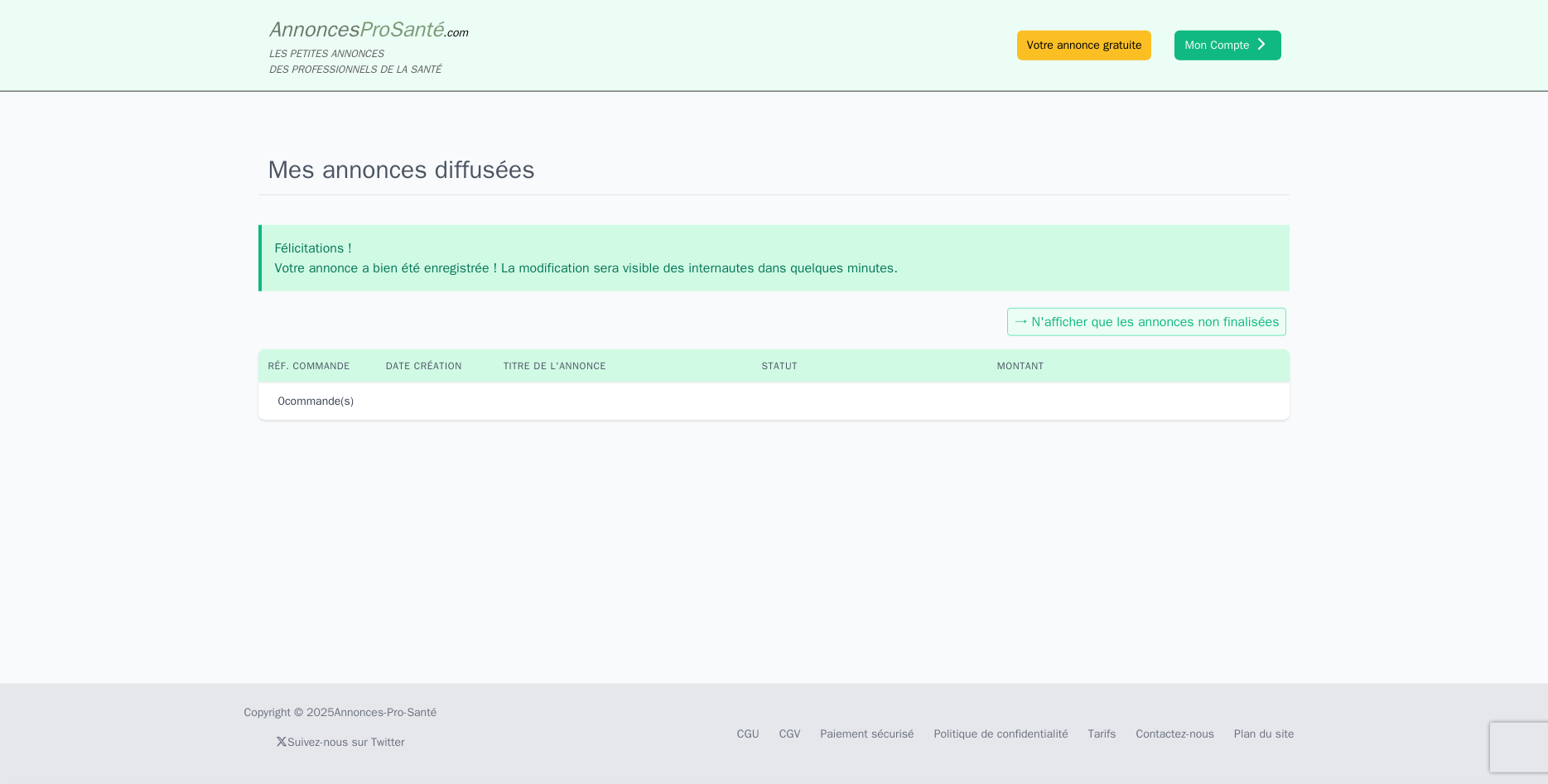scroll, scrollTop: 0, scrollLeft: 0, axis: both 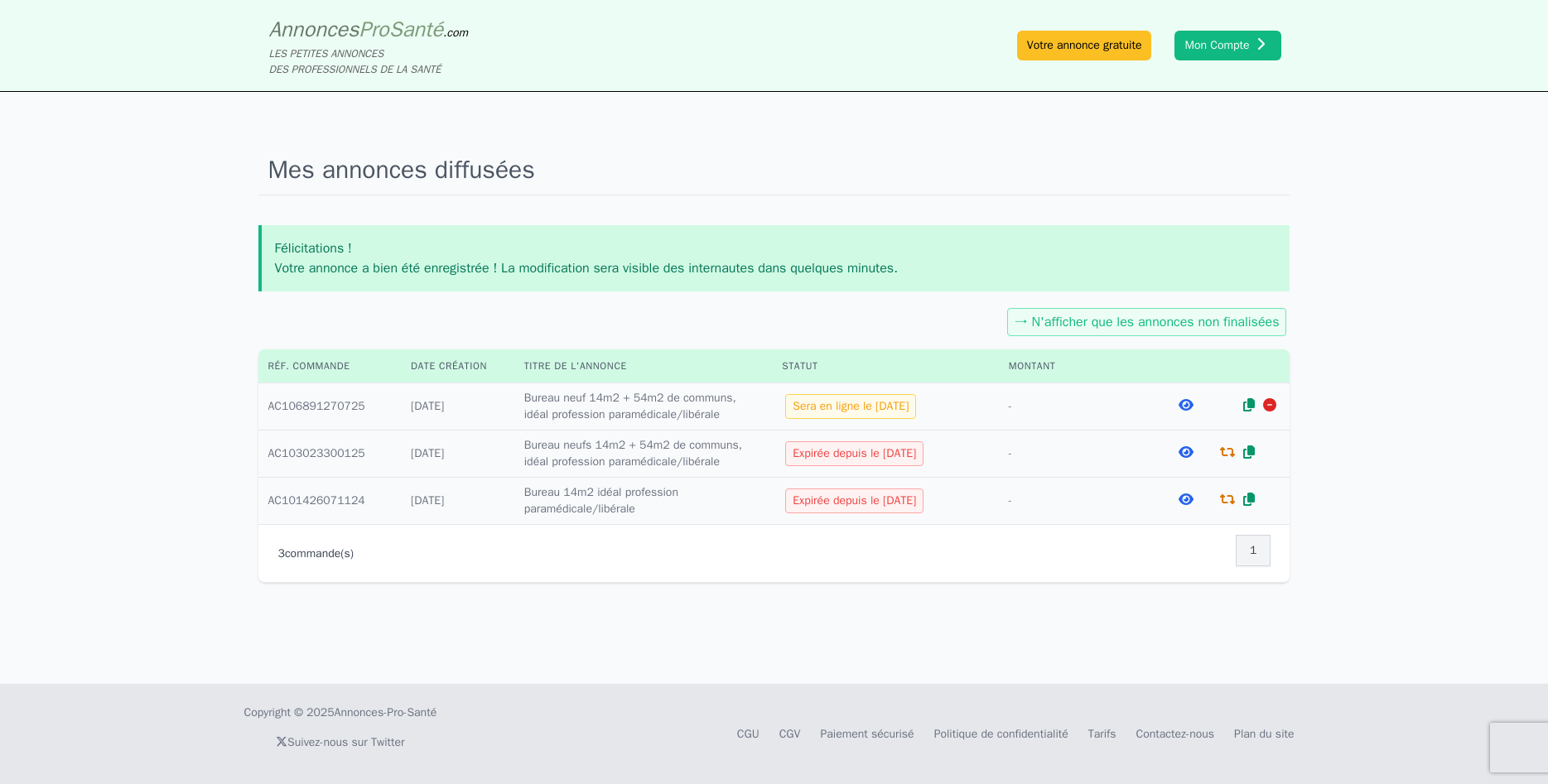 click on "Mes annonces diffusées Félicitations ! Votre annonce a bien été enregistrée ! La modification sera visible des internautes dans quelques minutes.  → N'afficher que les annonces non finalisées  Réf. commande  Date création  Titre de l'annonce  Statut  Montant Réf. :  AC106891270725 Créée le :  [DATE]  Titre :  Bureau neuf 14m2 + 54m2 de communs, idéal profession paramédicale/libérale Sera en ligne le [DATE]  [GEOGRAPHIC_DATA] :   -  [GEOGRAPHIC_DATA]. :  AC103023300125 Créée le :  [DATE]  Titre :  Bureau neufs 14m2 + 54m2 de communs, idéal profession paramédicale/libérale Expirée depuis le [DATE]  Montant :   -  [GEOGRAPHIC_DATA]. :  AC101426071124 Créée le :  [DATE]  Titre :  Bureau 14m2 idéal profession paramédicale/libérale Expirée depuis le [DATE]  [GEOGRAPHIC_DATA] :   -  3  commande(s)  1" 